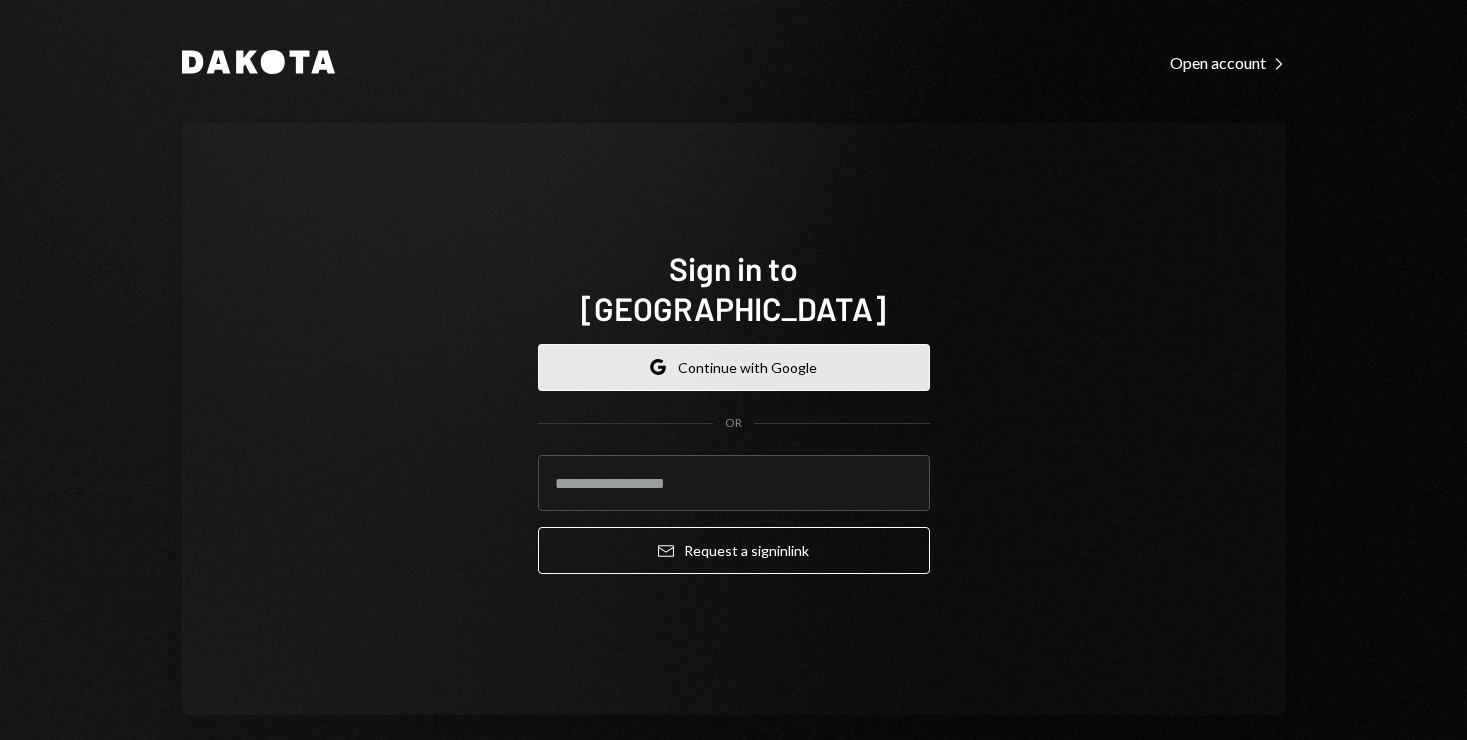 scroll, scrollTop: 0, scrollLeft: 0, axis: both 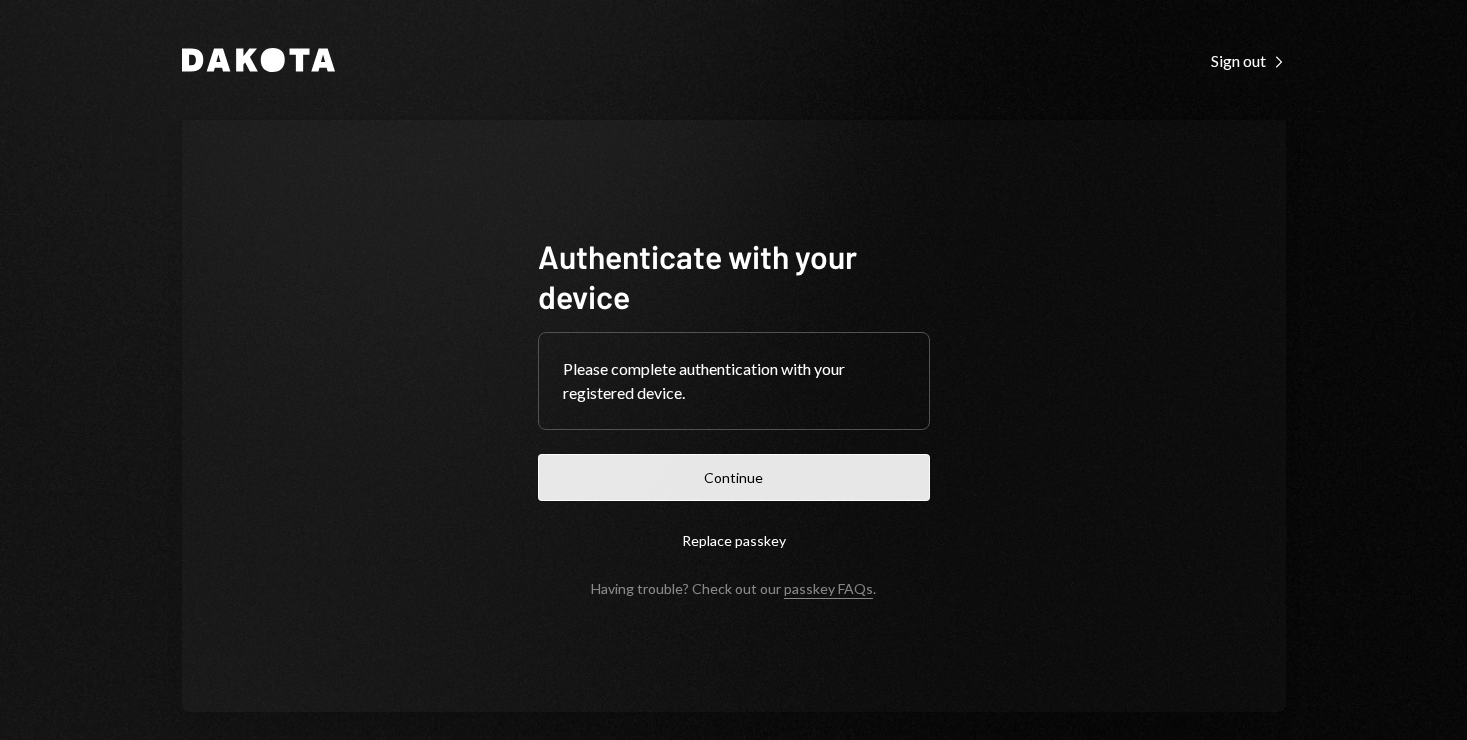 click on "Continue" at bounding box center [734, 477] 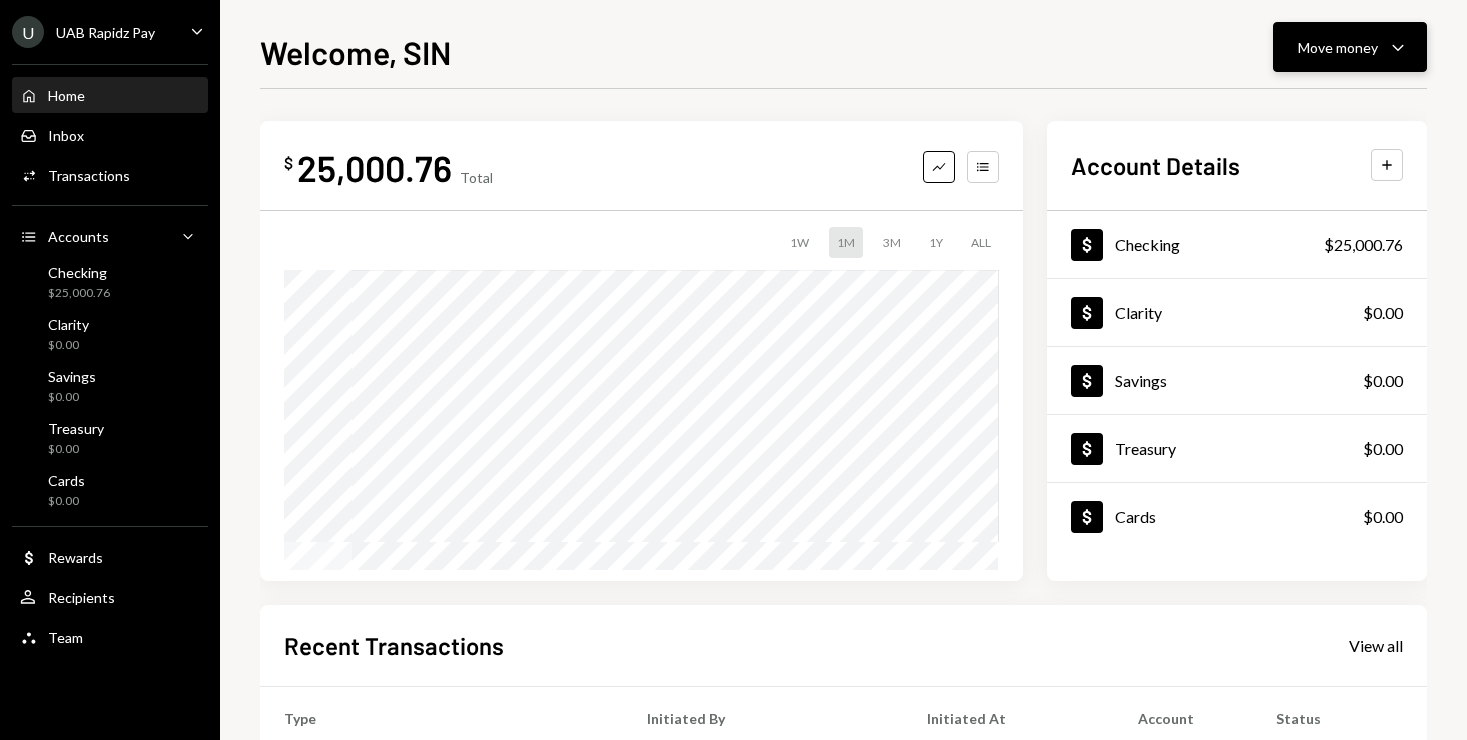 click on "Move money" at bounding box center (1338, 47) 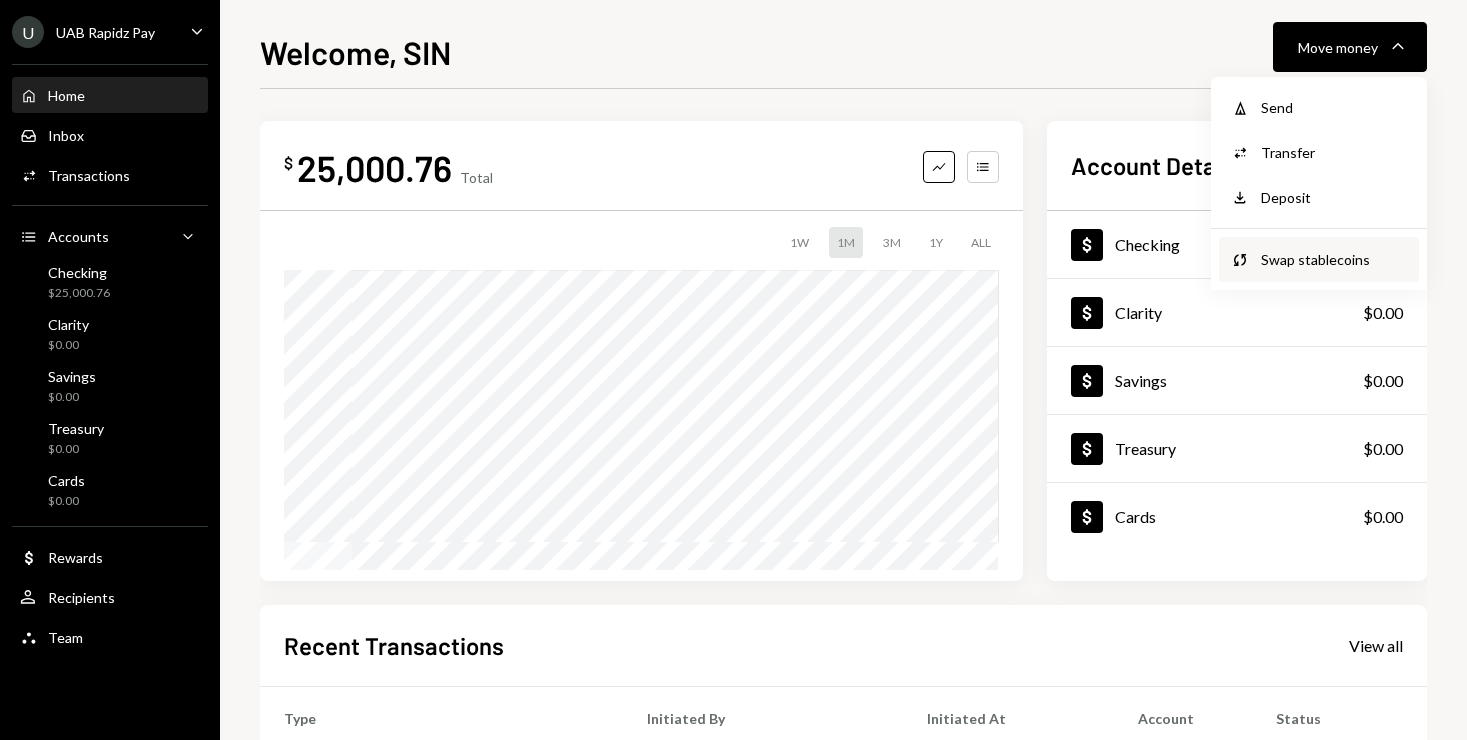 click on "Swap stablecoins" at bounding box center (1334, 259) 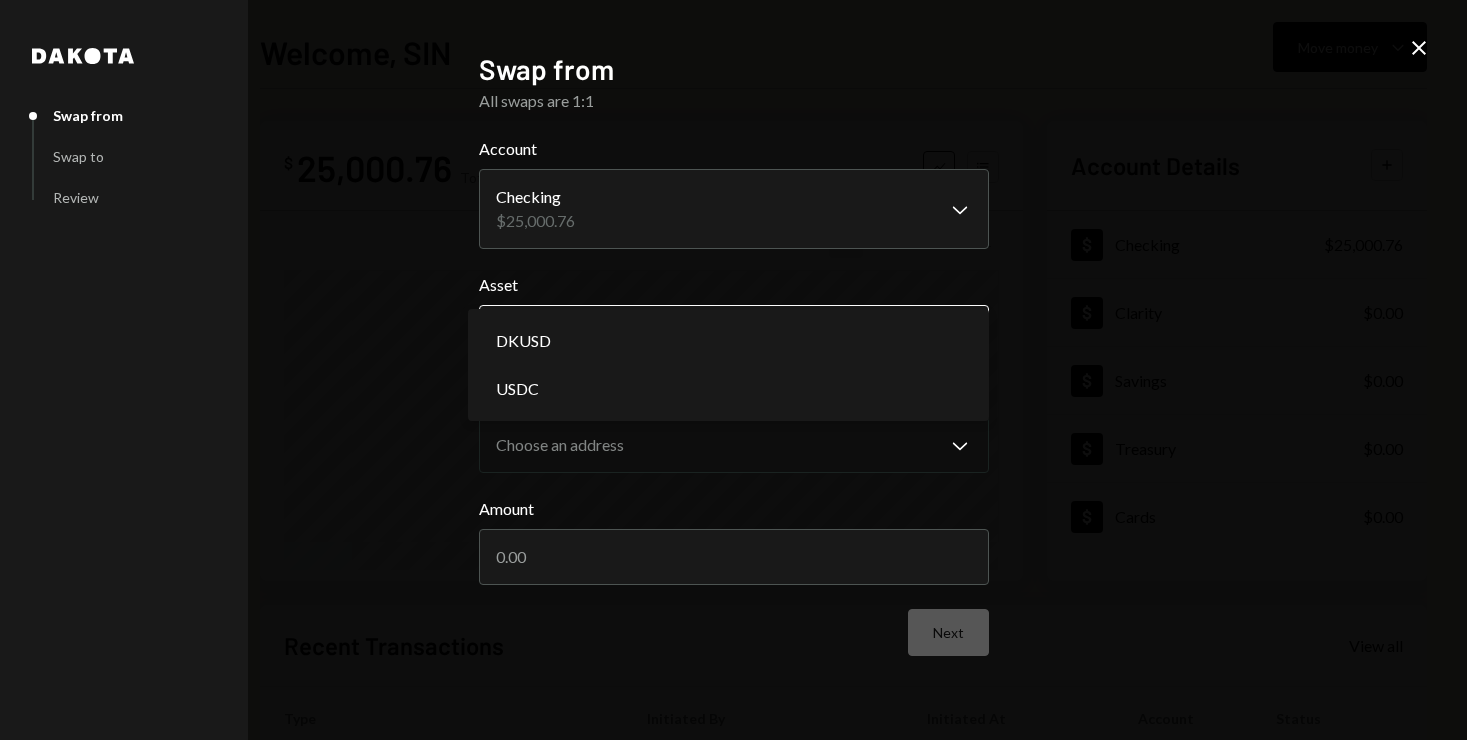 click on "U UAB Rapidz Pay Caret Down Home Home Inbox Inbox Activities Transactions Accounts Accounts Caret Down Checking $25,000.76 Clarity $0.00 Savings $0.00 Treasury $0.00 Cards $0.00 Dollar Rewards User Recipients Team Team Welcome, SIN Move money Caret Down $ 25,000.76 Total Graph Accounts 1W 1M 3M 1Y ALL Account Details Plus Dollar Checking $25,000.76 Dollar Clarity $0.00 Dollar Savings $0.00 Dollar Treasury $0.00 Dollar Cards $0.00 Recent Transactions View all Type Initiated By Initiated At Account Status Bank Deposit $25,000.00 WASHINGTON CAPITAL LLC 07/01/25 4:33 AM Checking Completed Withdrawal 40,560  USDC SIN YIENG LEE 06/30/25 11:55 AM Checking Completed Deposit 40,560  USDC 0xA9D1...1d3E43 Copy 06/28/25 1:35 PM Checking Completed Stablecoin Conversion $40,560.00 SIN YIENG LEE 06/28/25 1:31 PM Checking Completed Bank Deposit $40,560.00 WASHINGTON CAPITAL LLC 06/28/25 3:58 AM Checking Completed /dashboard Dakota Swap from Swap to Review Swap from All swaps are 1:1 Account Checking $25,000.76 Chevron Down" at bounding box center [733, 370] 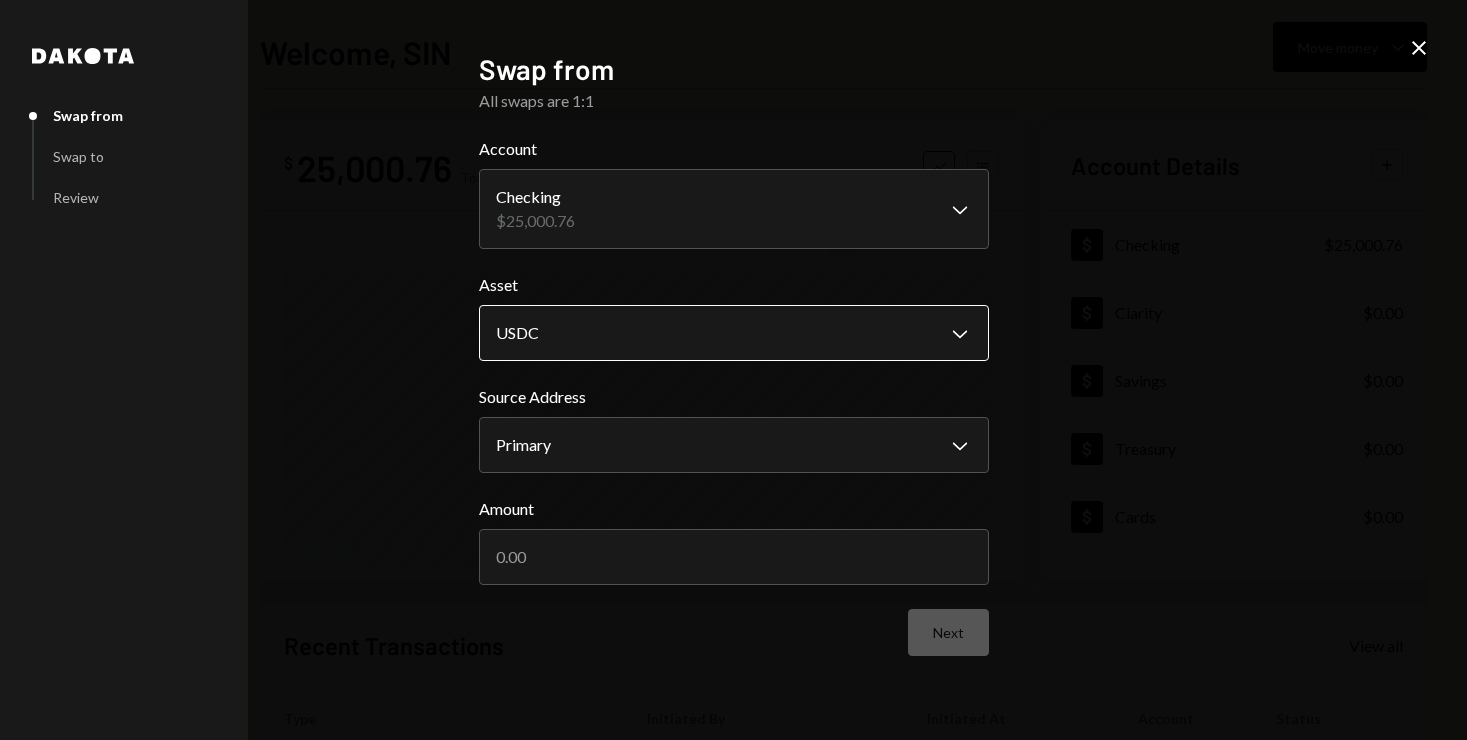 click on "U UAB Rapidz Pay Caret Down Home Home Inbox Inbox Activities Transactions Accounts Accounts Caret Down Checking $25,000.76 Clarity $0.00 Savings $0.00 Treasury $0.00 Cards $0.00 Dollar Rewards User Recipients Team Team Welcome, SIN Move money Caret Down $ 25,000.76 Total Graph Accounts 1W 1M 3M 1Y ALL Account Details Plus Dollar Checking $25,000.76 Dollar Clarity $0.00 Dollar Savings $0.00 Dollar Treasury $0.00 Dollar Cards $0.00 Recent Transactions View all Type Initiated By Initiated At Account Status Bank Deposit $25,000.00 WASHINGTON CAPITAL LLC 07/01/25 4:33 AM Checking Completed Withdrawal 40,560  USDC SIN YIENG LEE 06/30/25 11:55 AM Checking Completed Deposit 40,560  USDC 0xA9D1...1d3E43 Copy 06/28/25 1:35 PM Checking Completed Stablecoin Conversion $40,560.00 SIN YIENG LEE 06/28/25 1:31 PM Checking Completed Bank Deposit $40,560.00 WASHINGTON CAPITAL LLC 06/28/25 3:58 AM Checking Completed /dashboard Dakota Swap from Swap to Review Swap from All swaps are 1:1 Account Checking $25,000.76 Chevron Down" at bounding box center (733, 370) 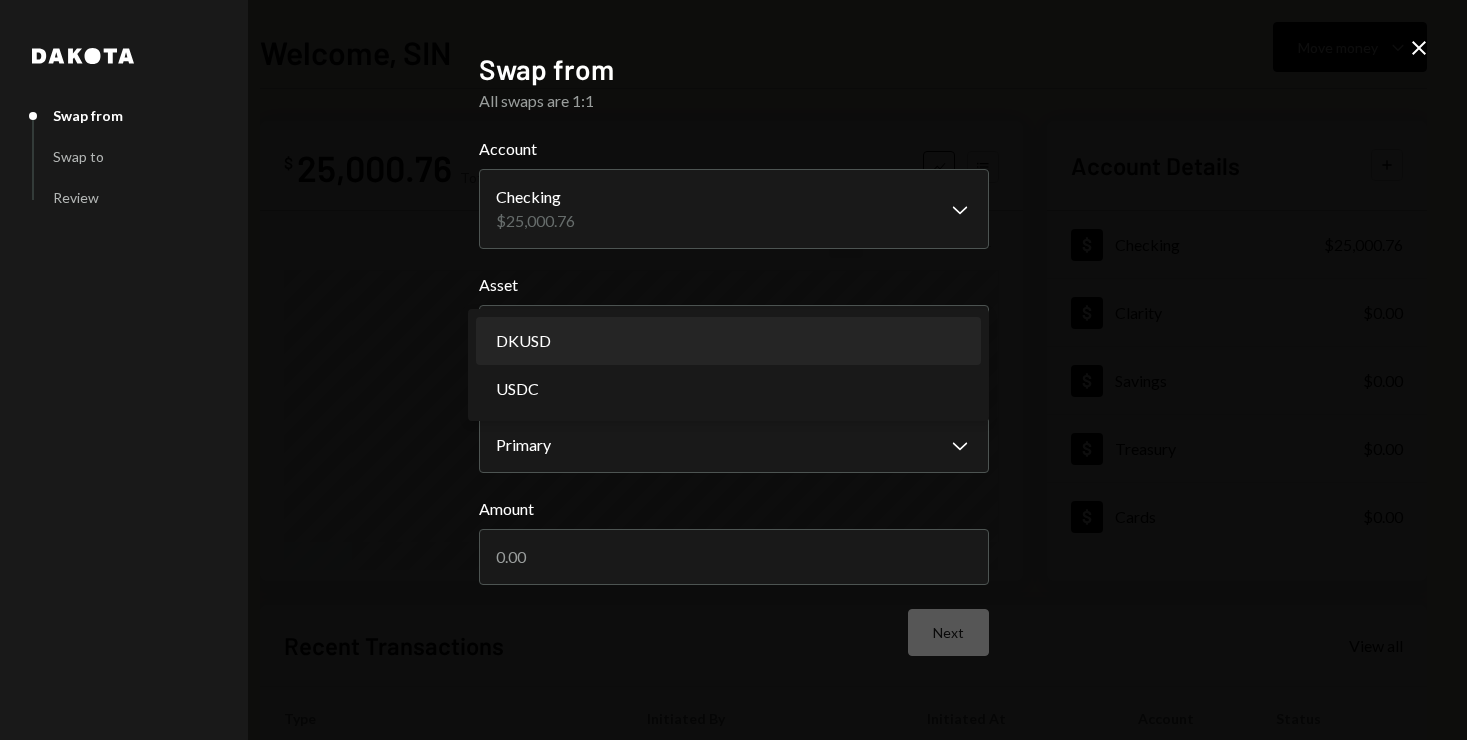 select on "*****" 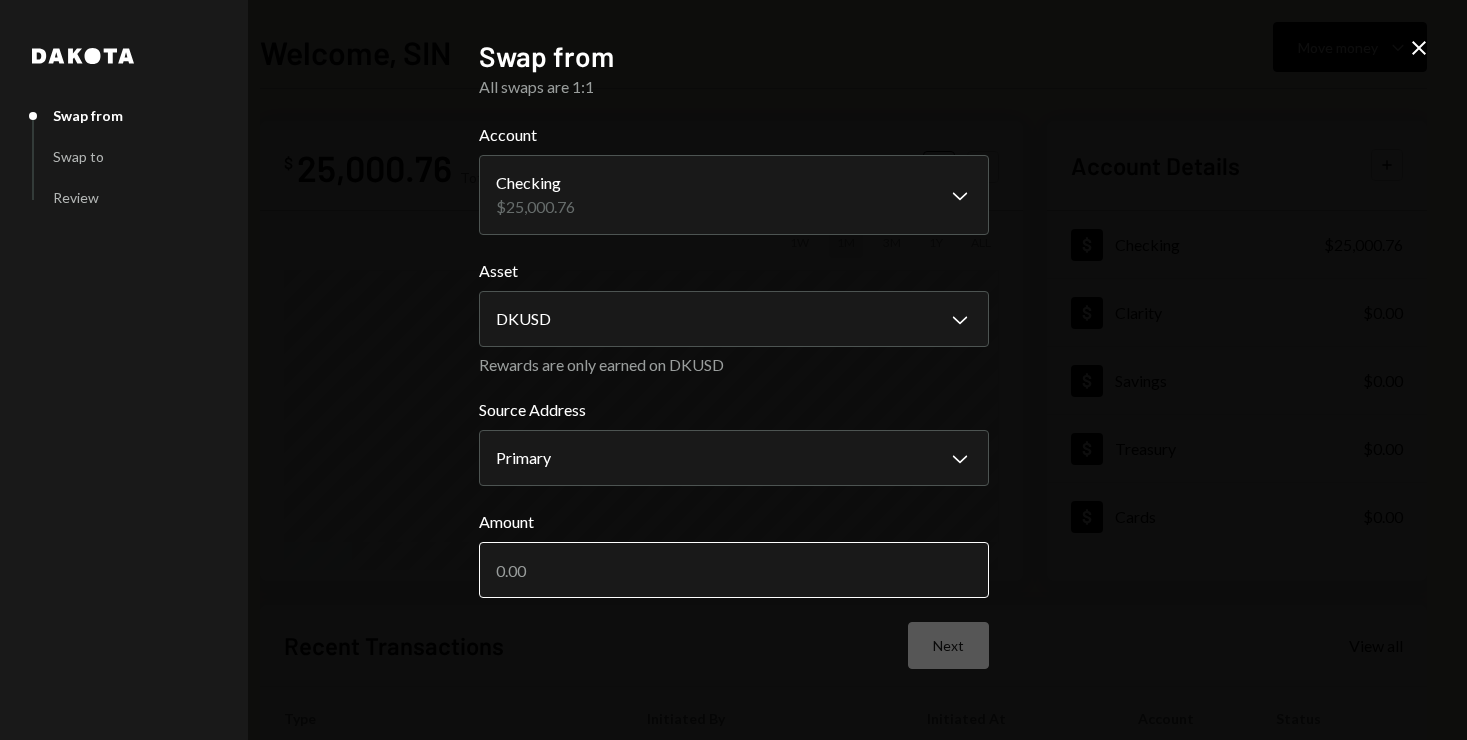 click on "Amount" at bounding box center [734, 570] 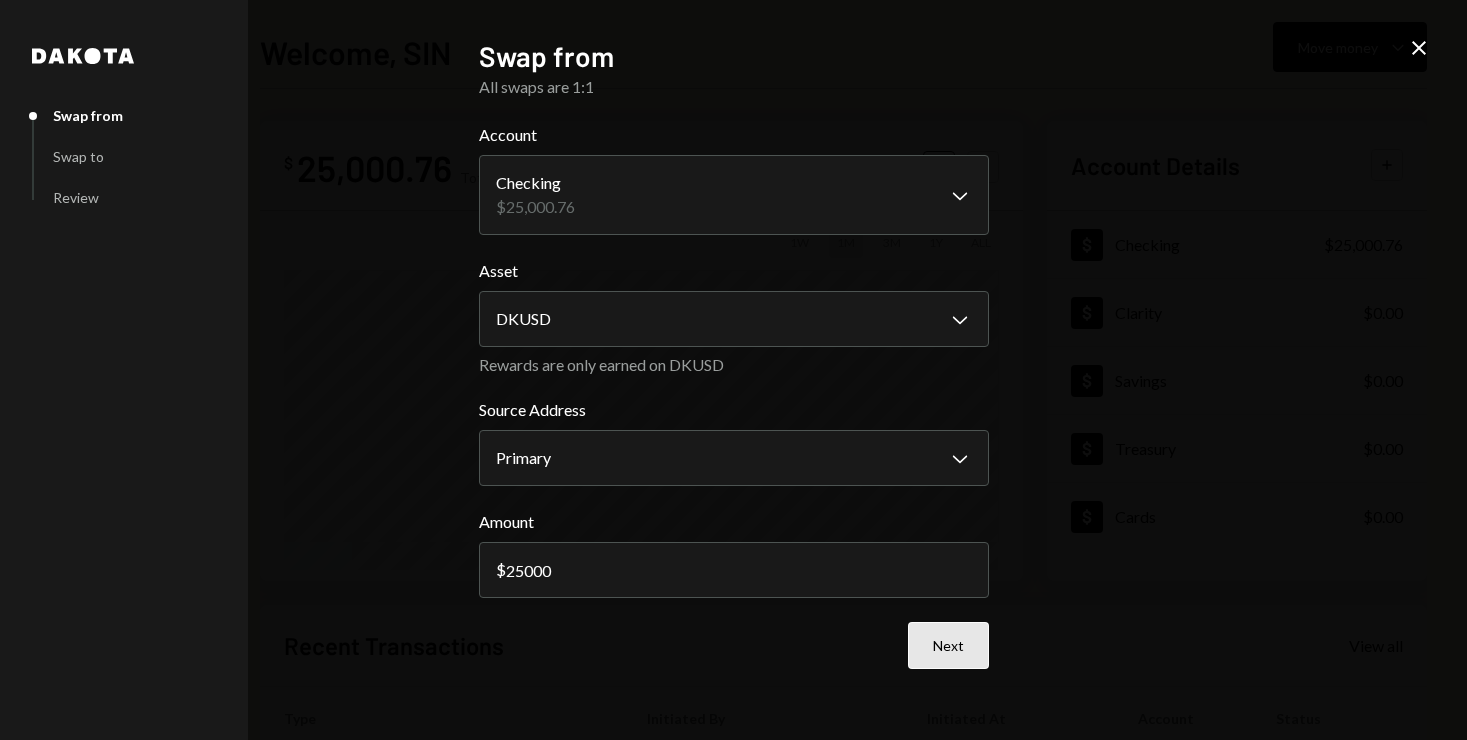 type on "25000" 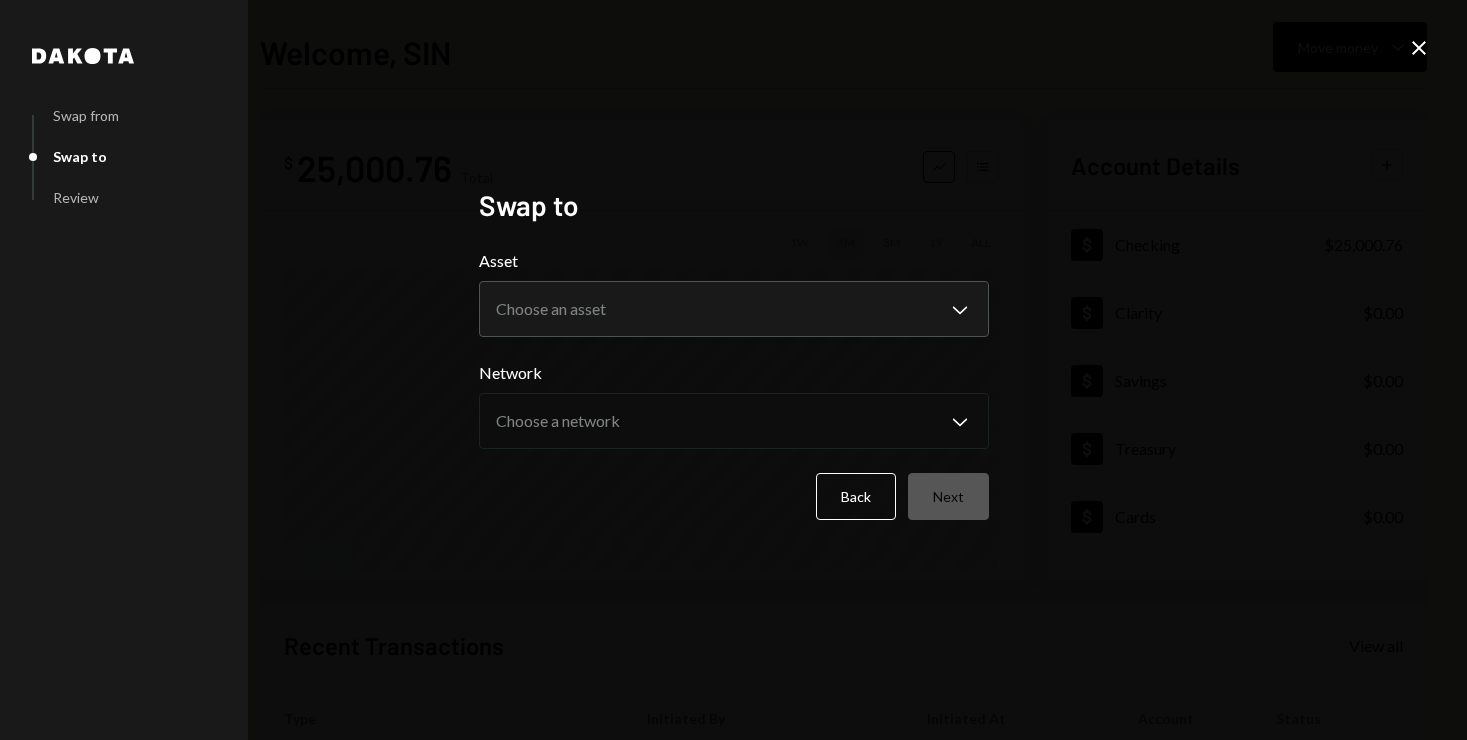 click on "**********" at bounding box center [734, 384] 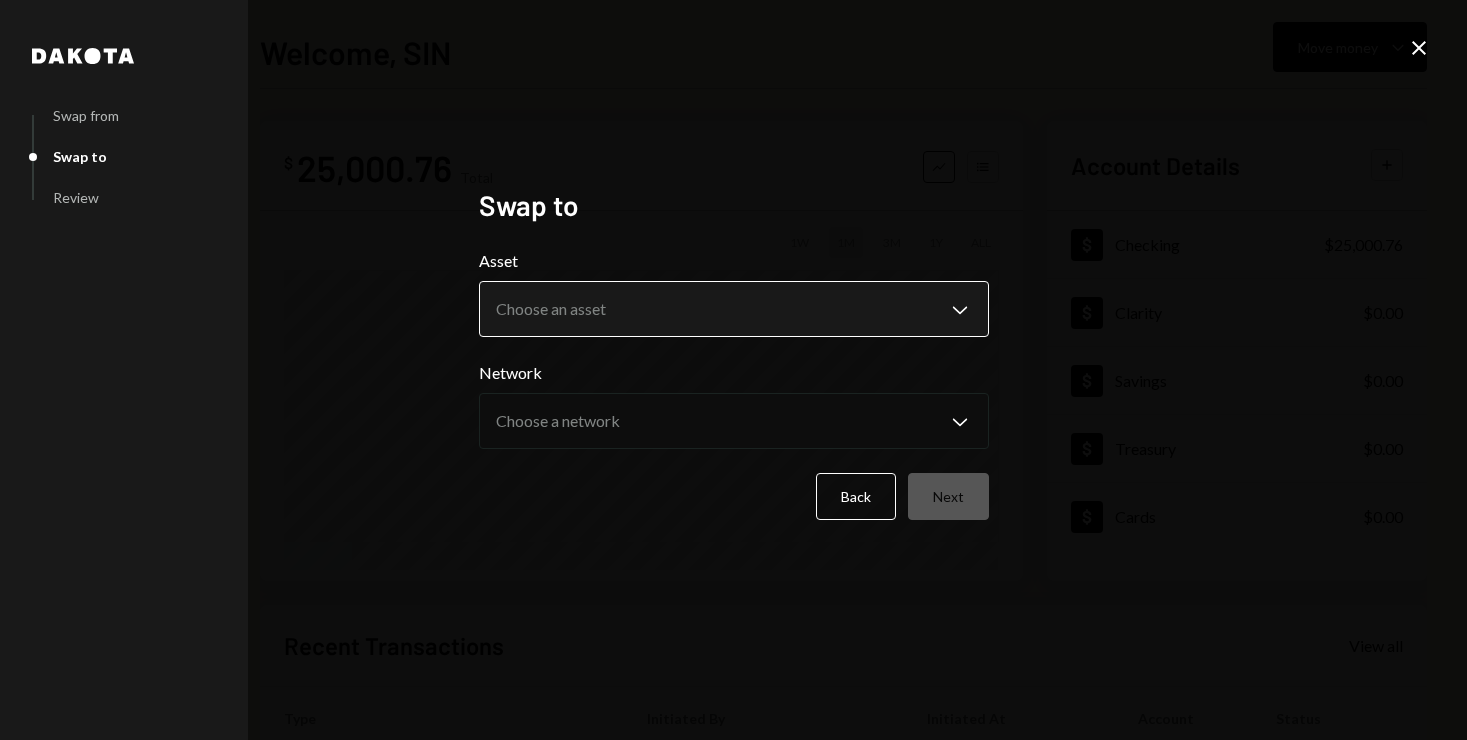 click on "**********" at bounding box center [733, 370] 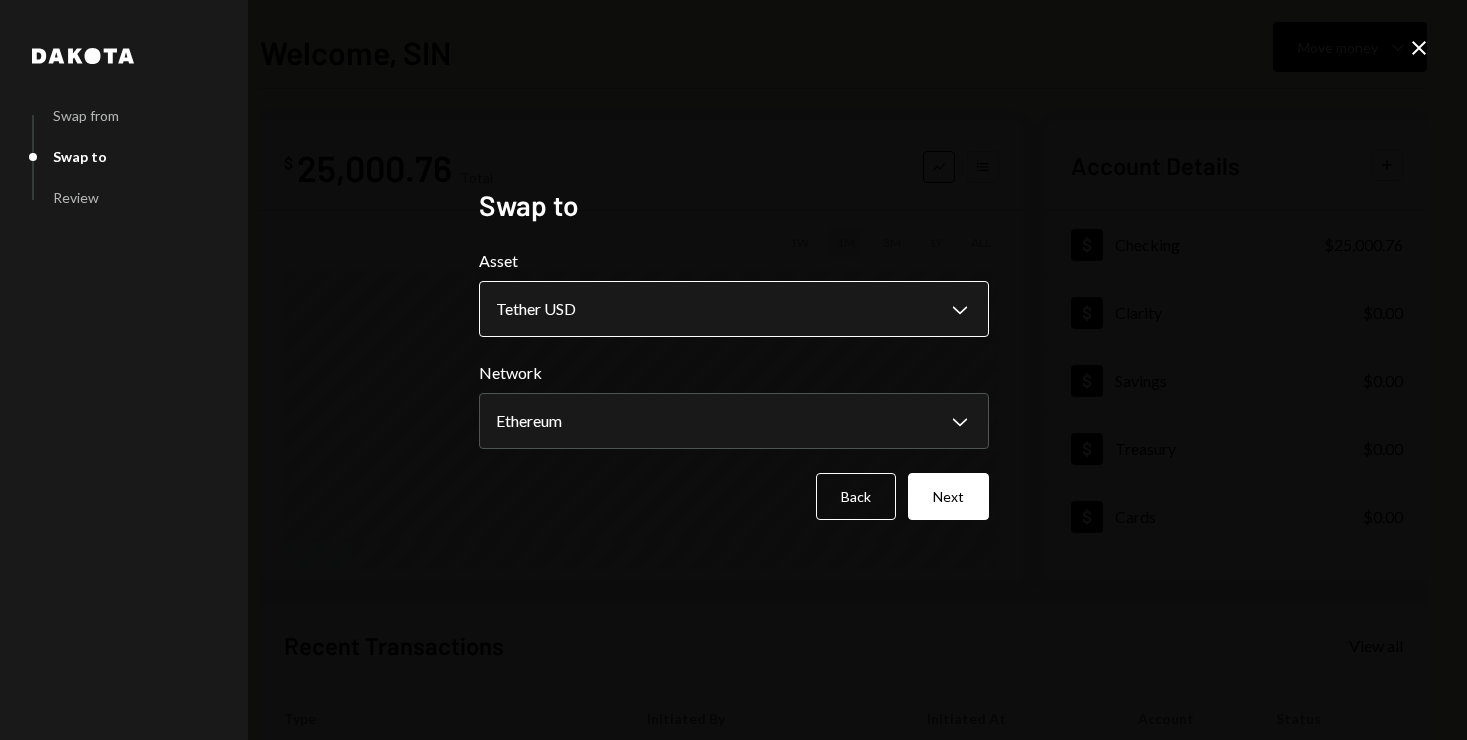 click on "**********" at bounding box center [733, 370] 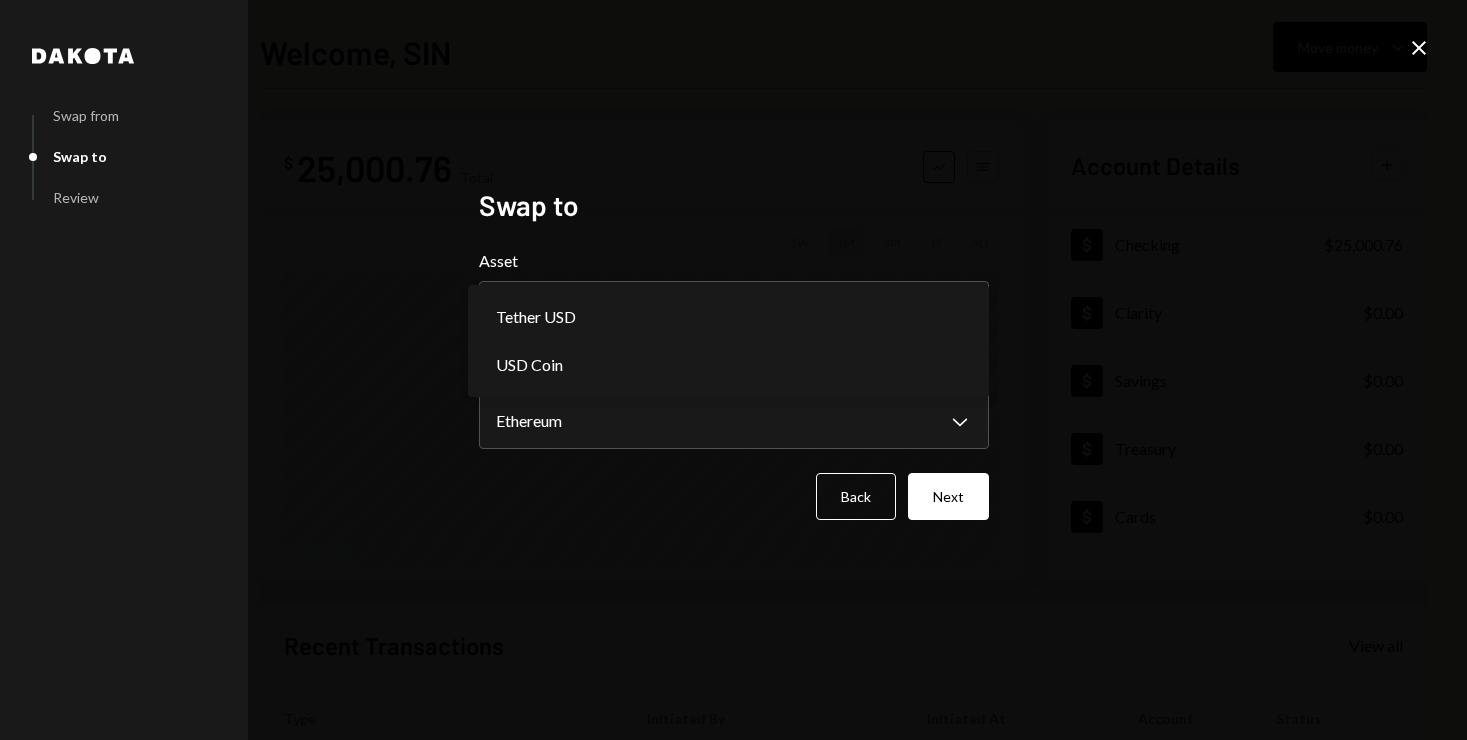 select on "****" 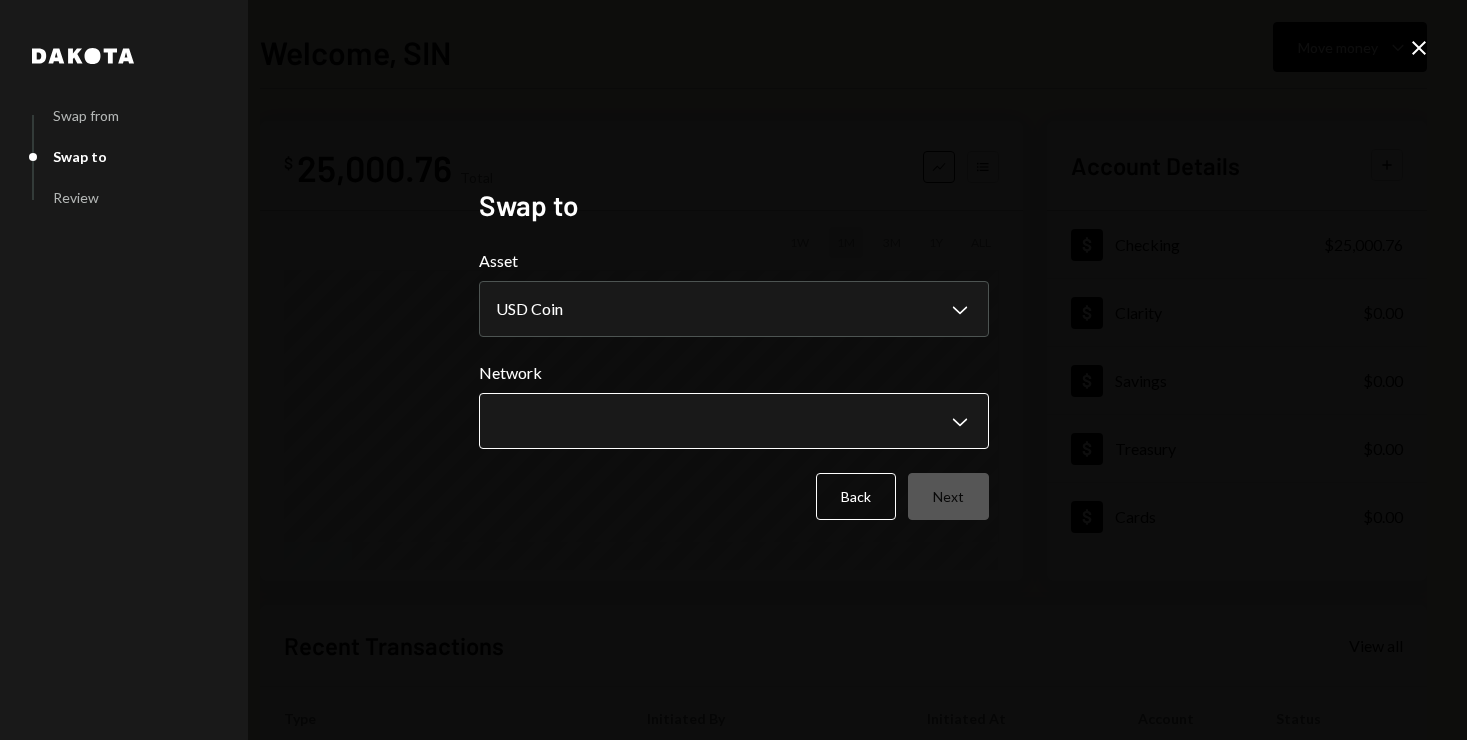 click on "**********" at bounding box center (733, 370) 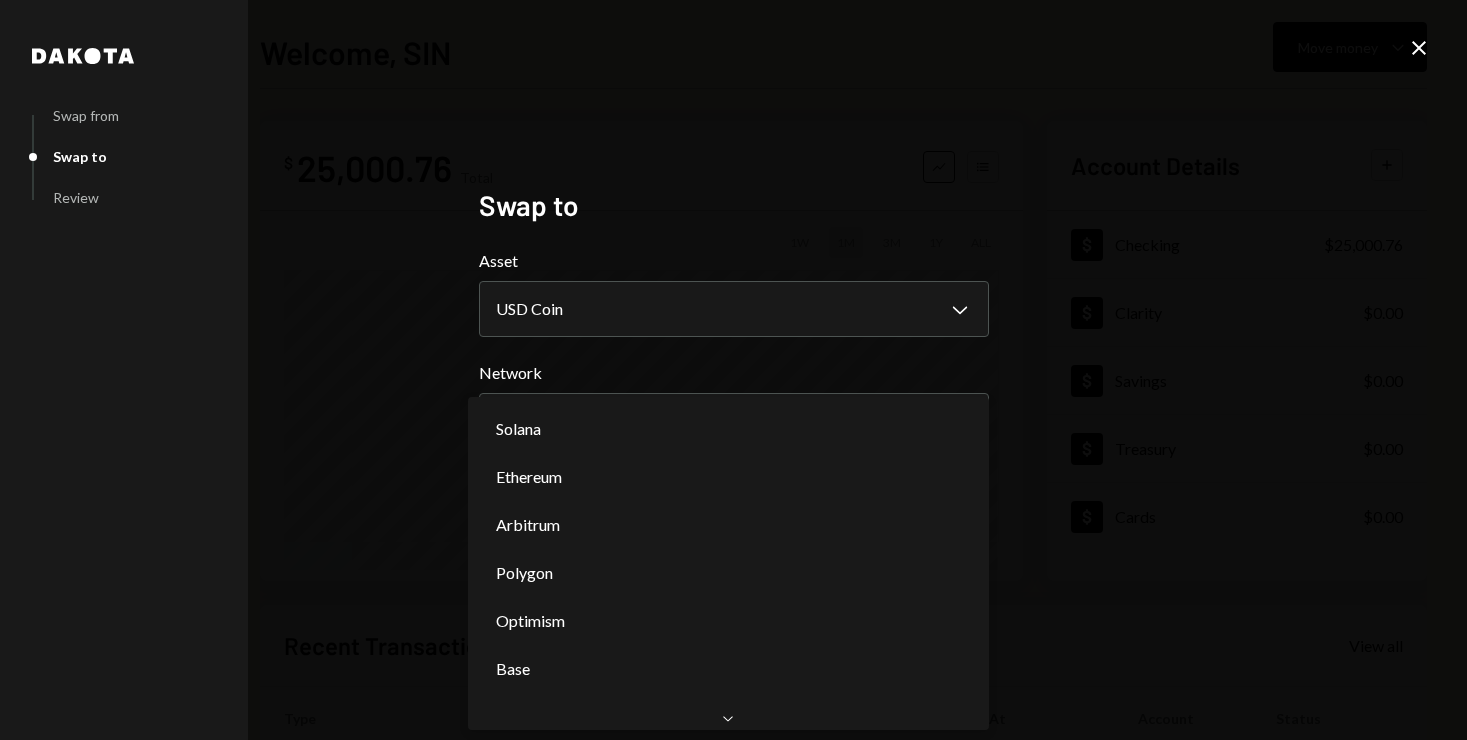 select on "**********" 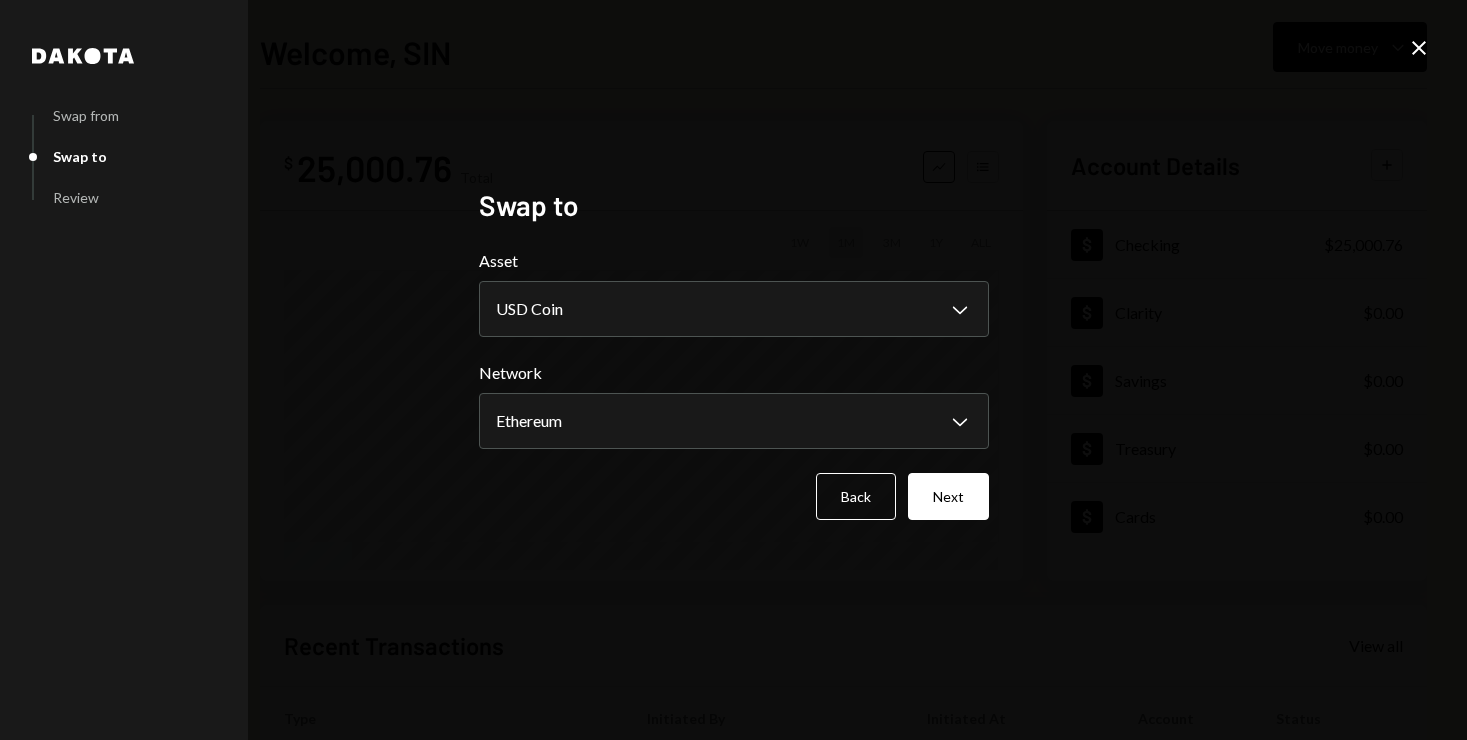 click on "Next" at bounding box center [948, 496] 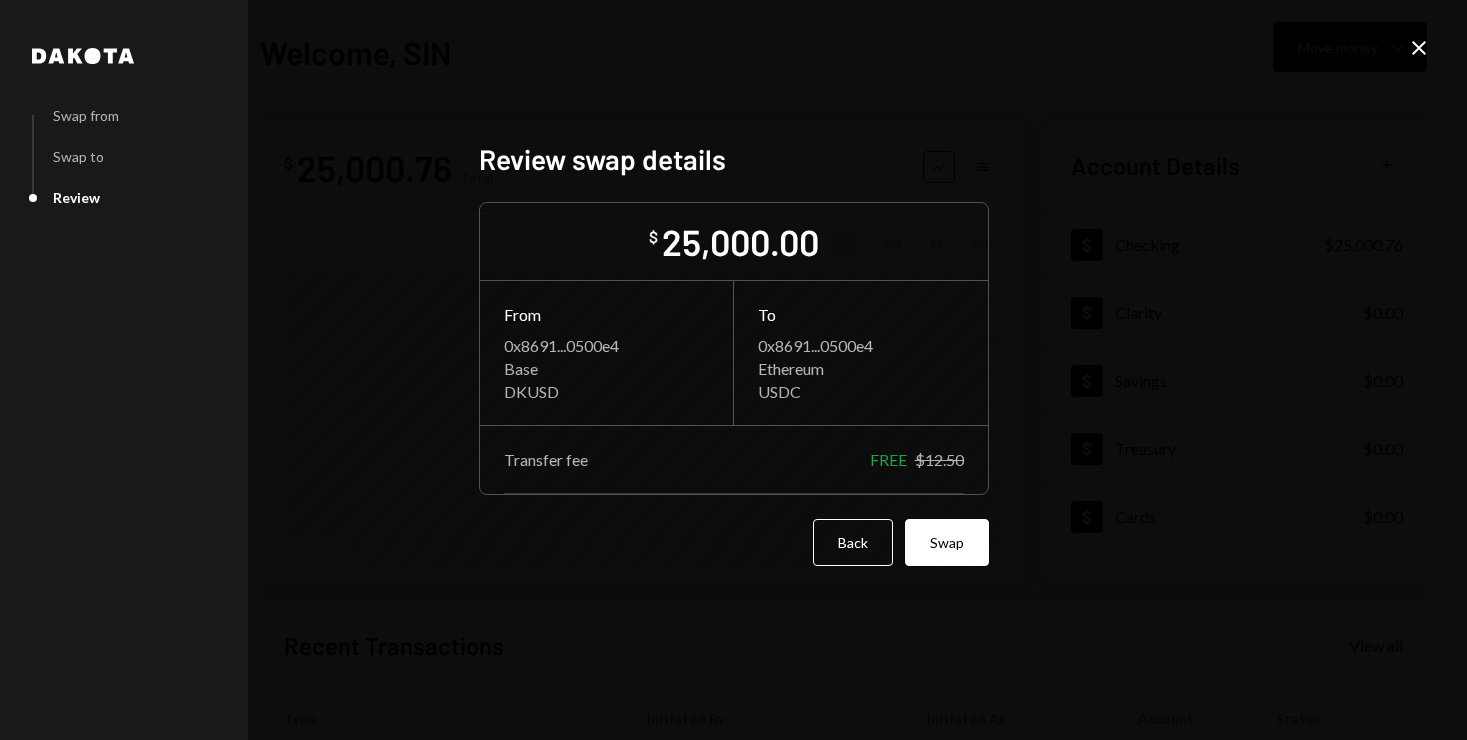 click on "Swap" at bounding box center [947, 542] 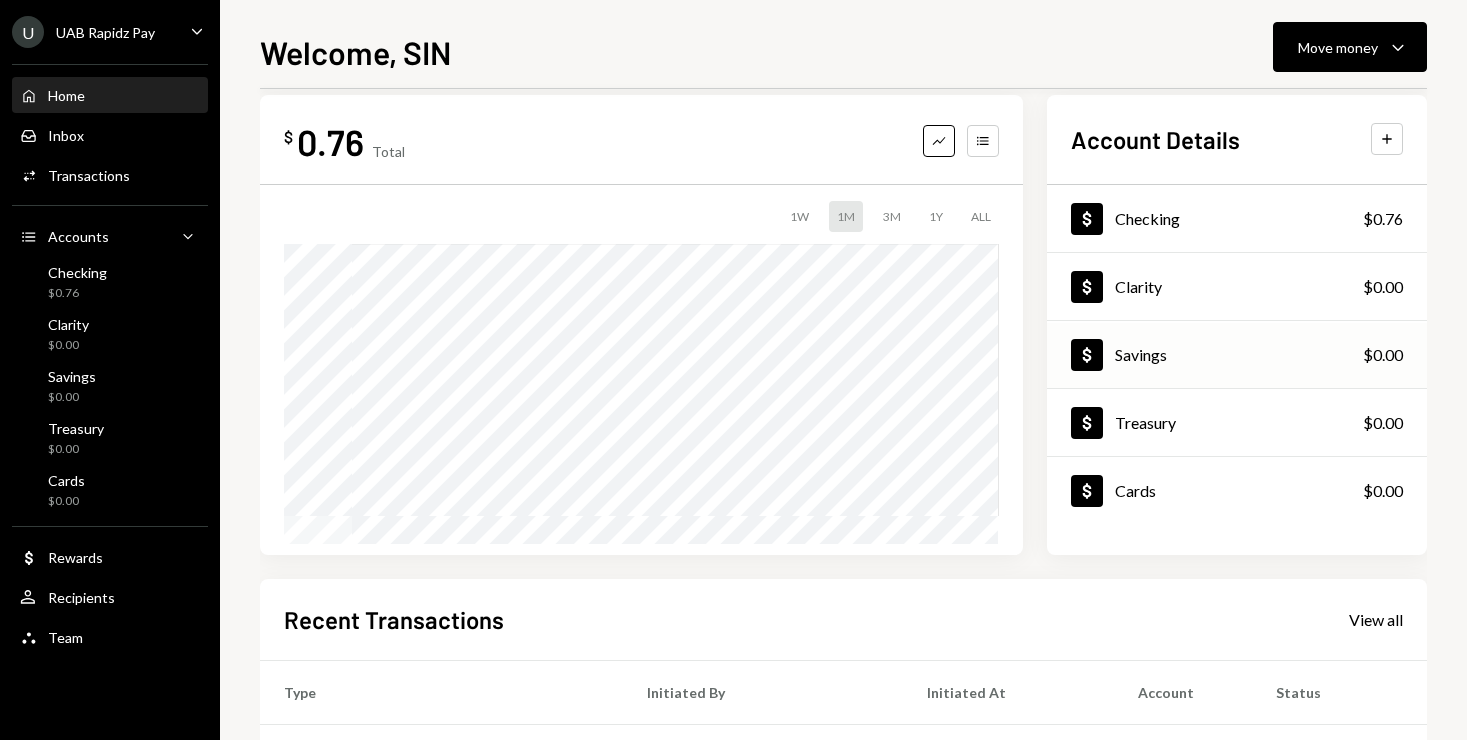 scroll, scrollTop: 58, scrollLeft: 0, axis: vertical 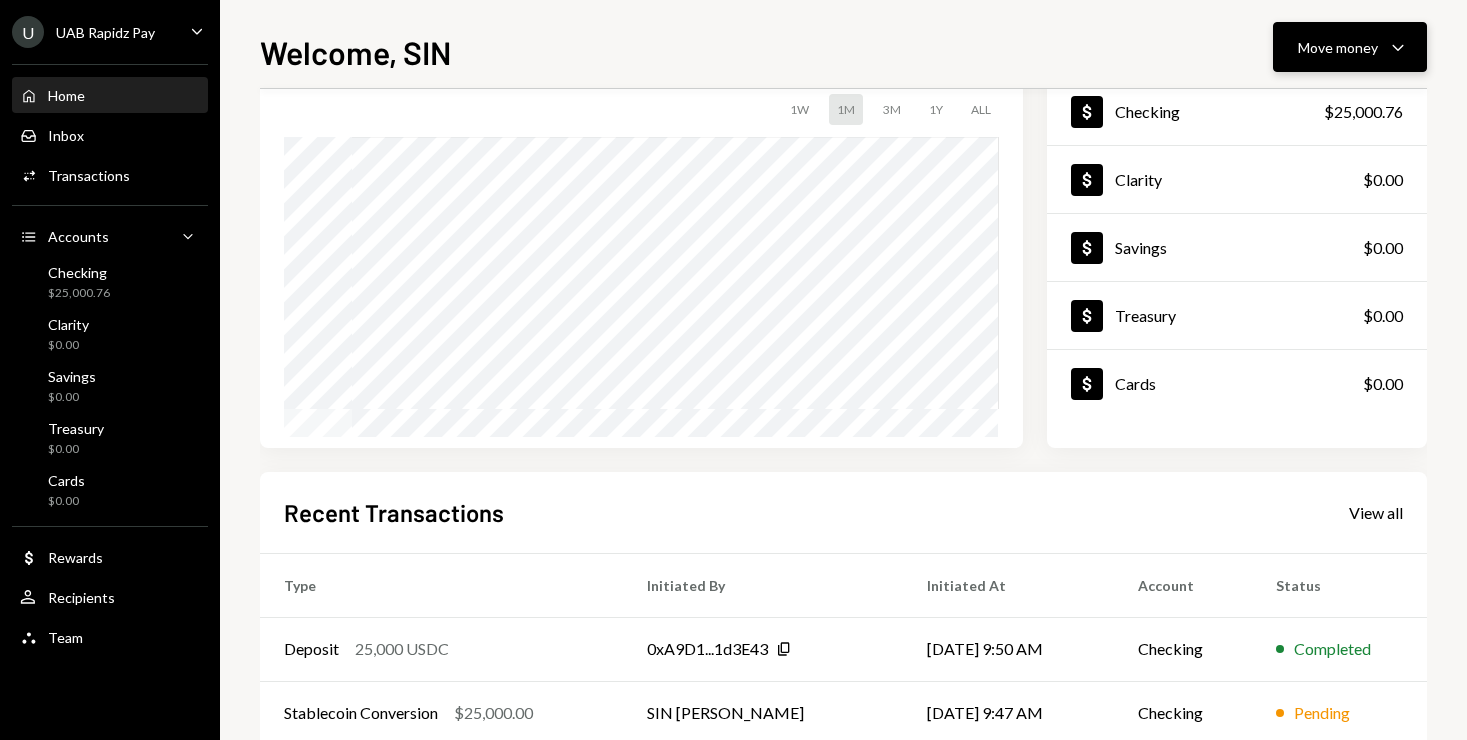 click on "Move money Caret Down" at bounding box center [1350, 47] 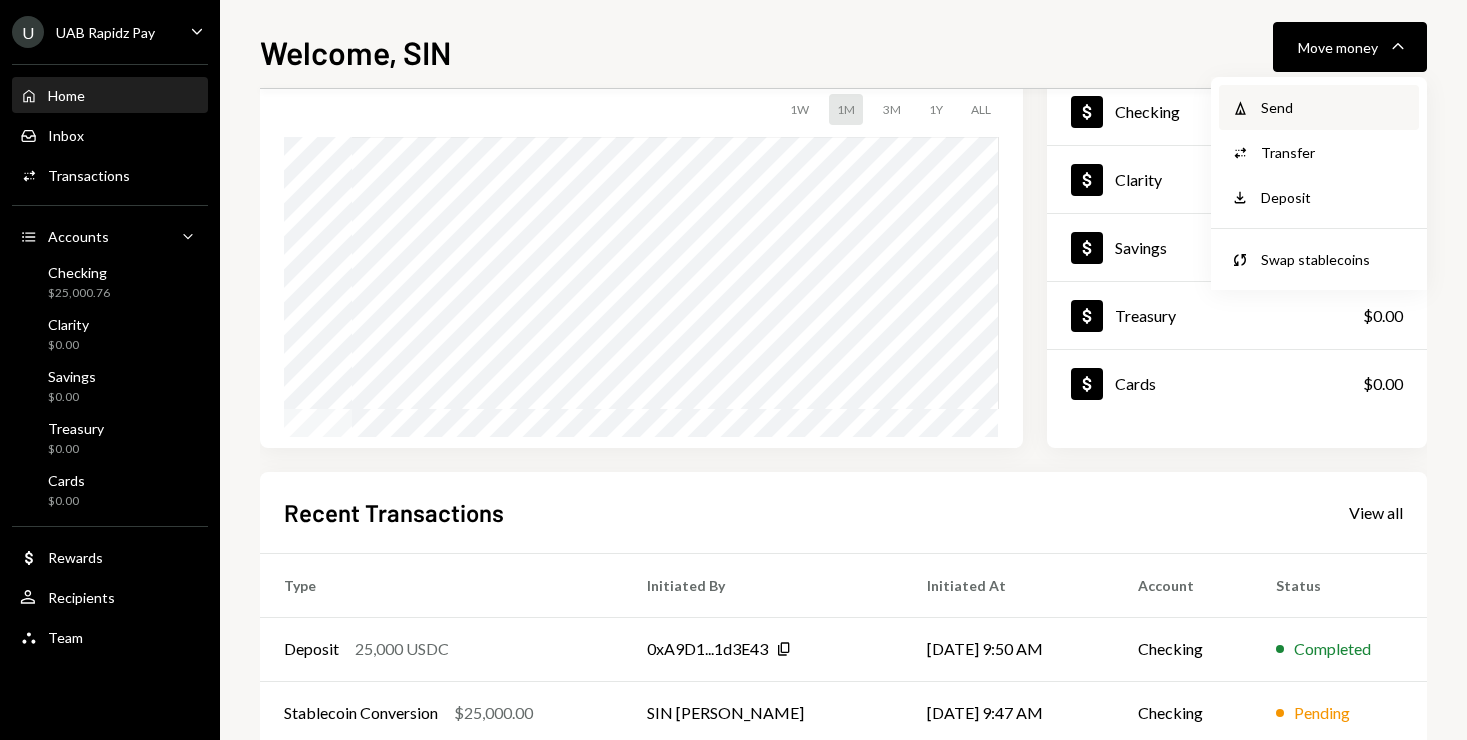 click on "Send" at bounding box center [1334, 107] 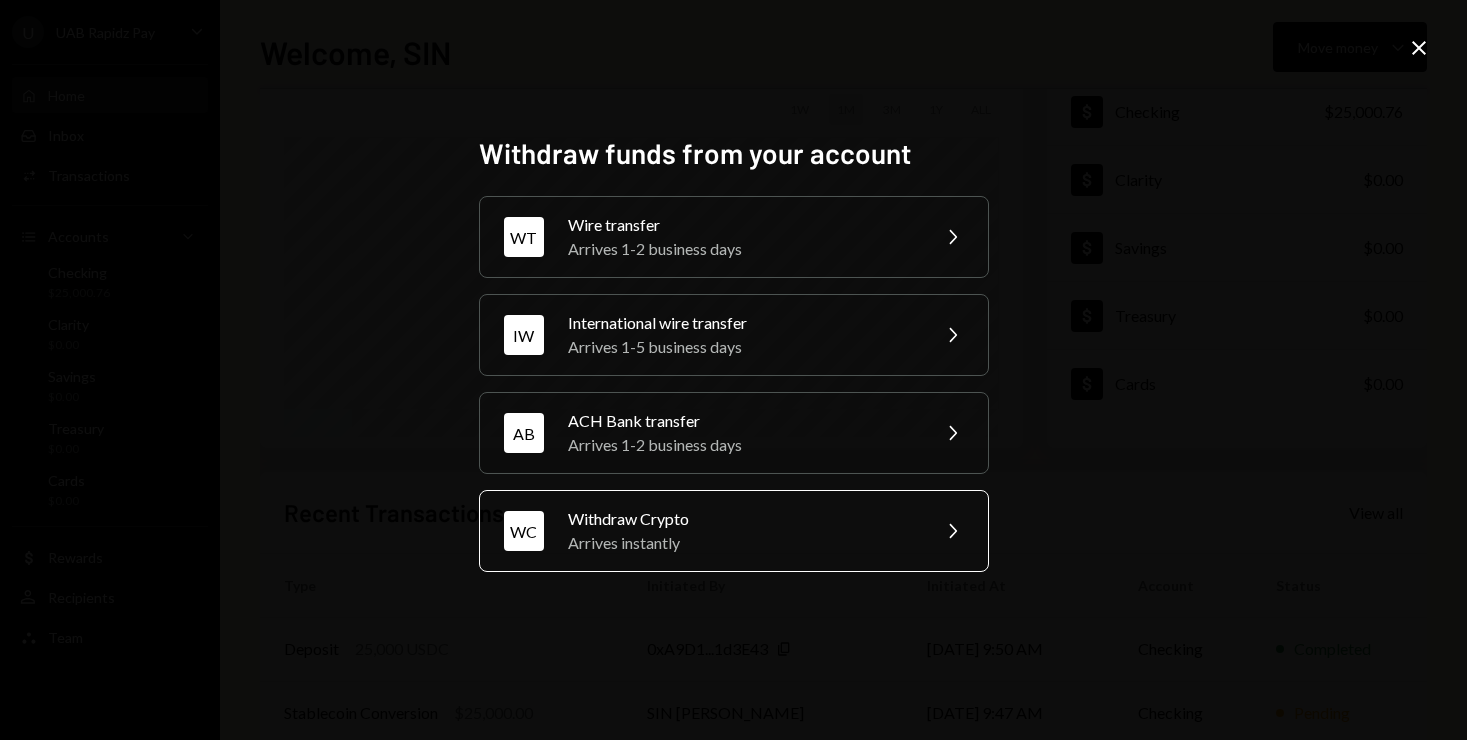click on "Withdraw Crypto" at bounding box center [742, 519] 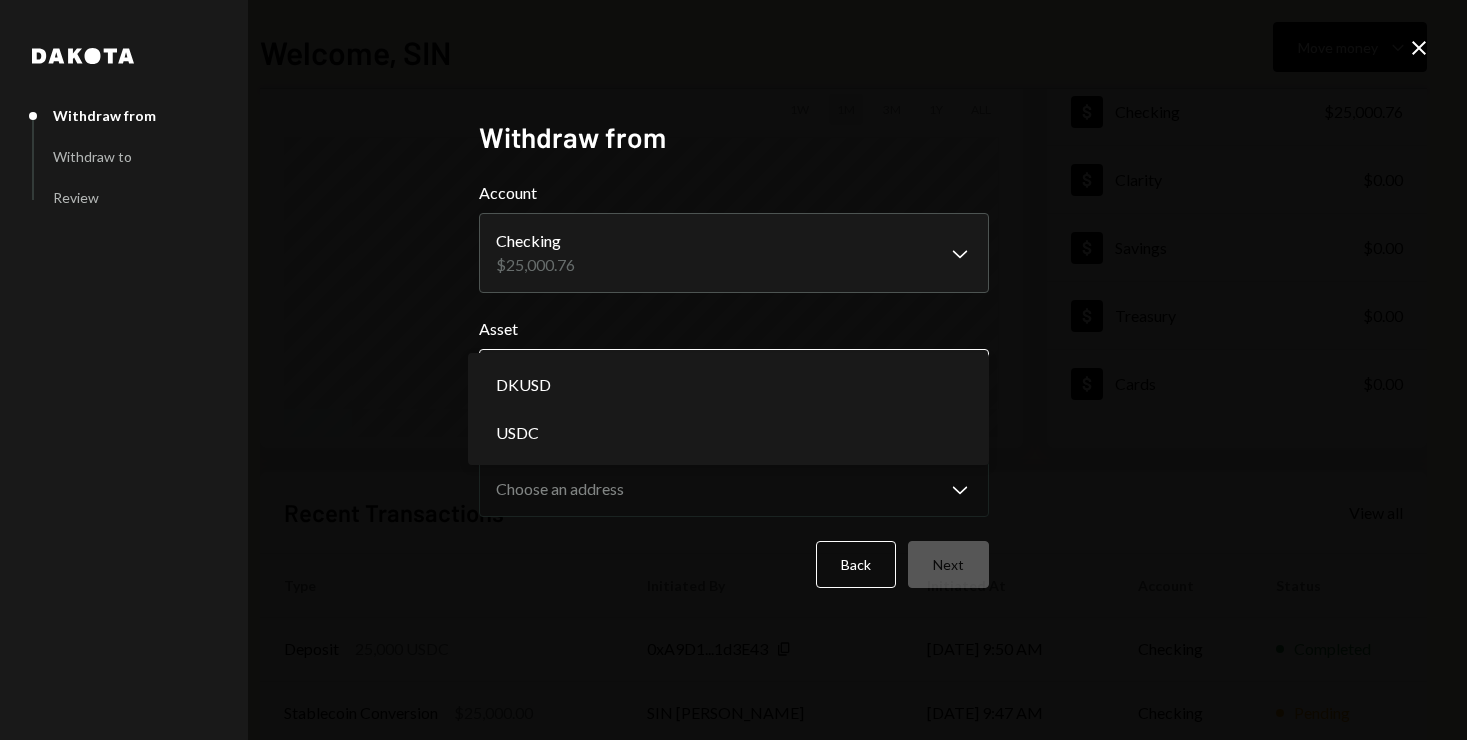 click on "**********" at bounding box center (733, 370) 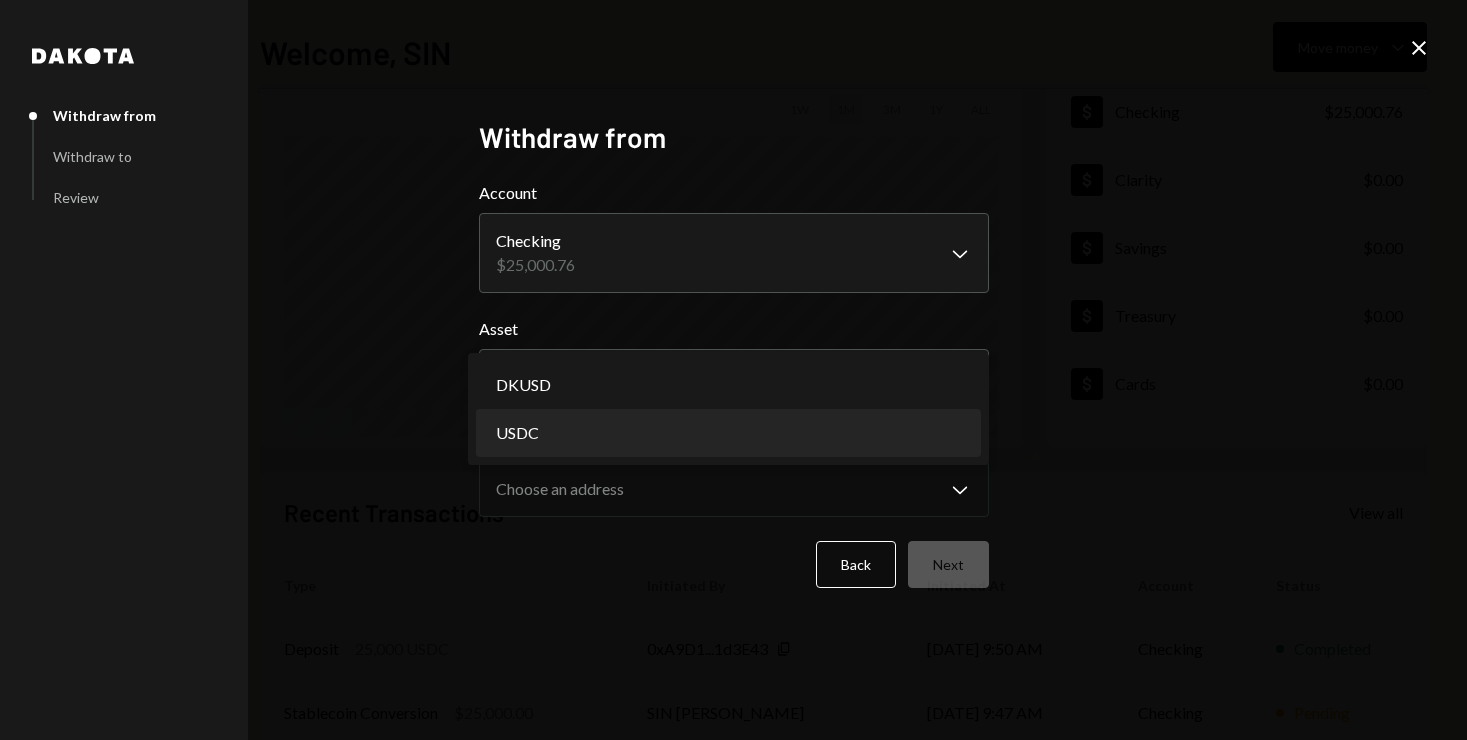 select on "****" 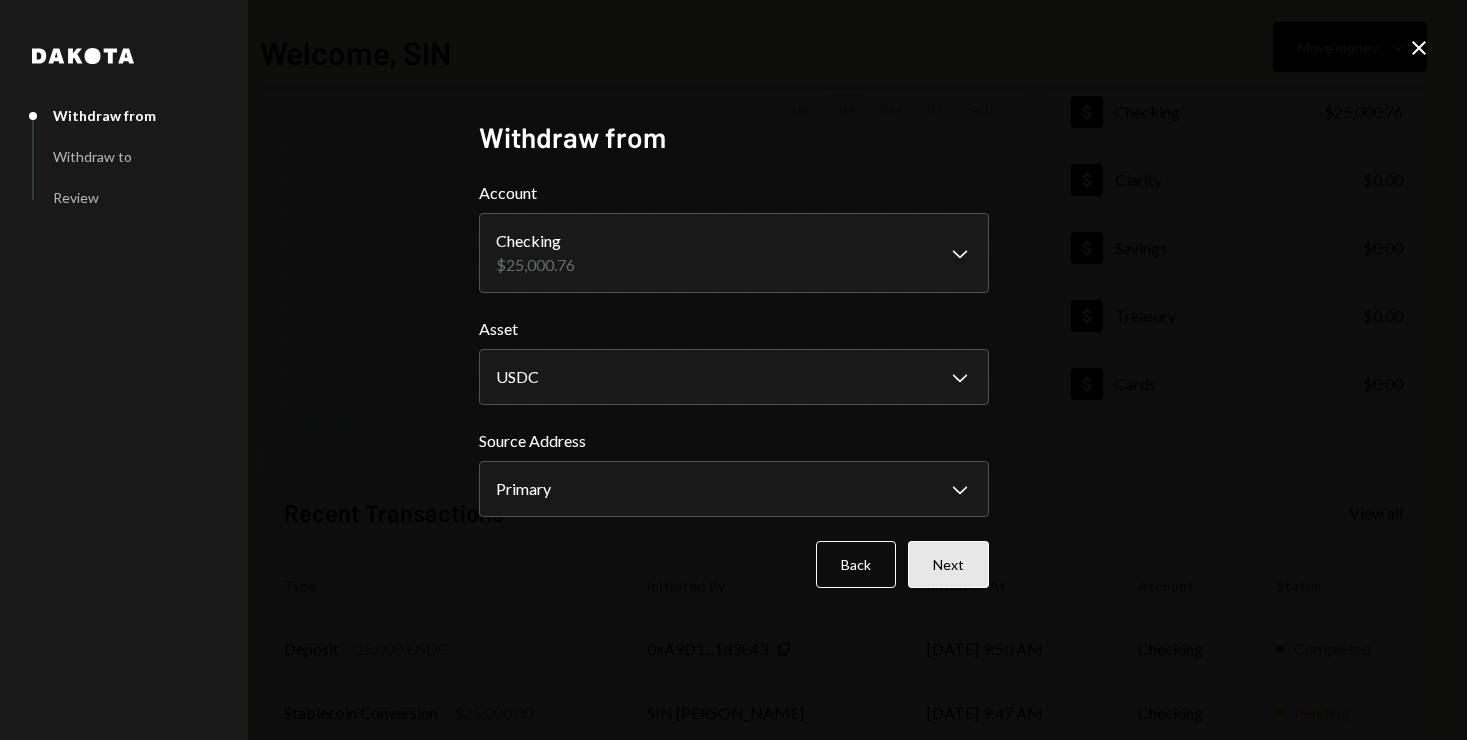 click on "Next" at bounding box center [948, 564] 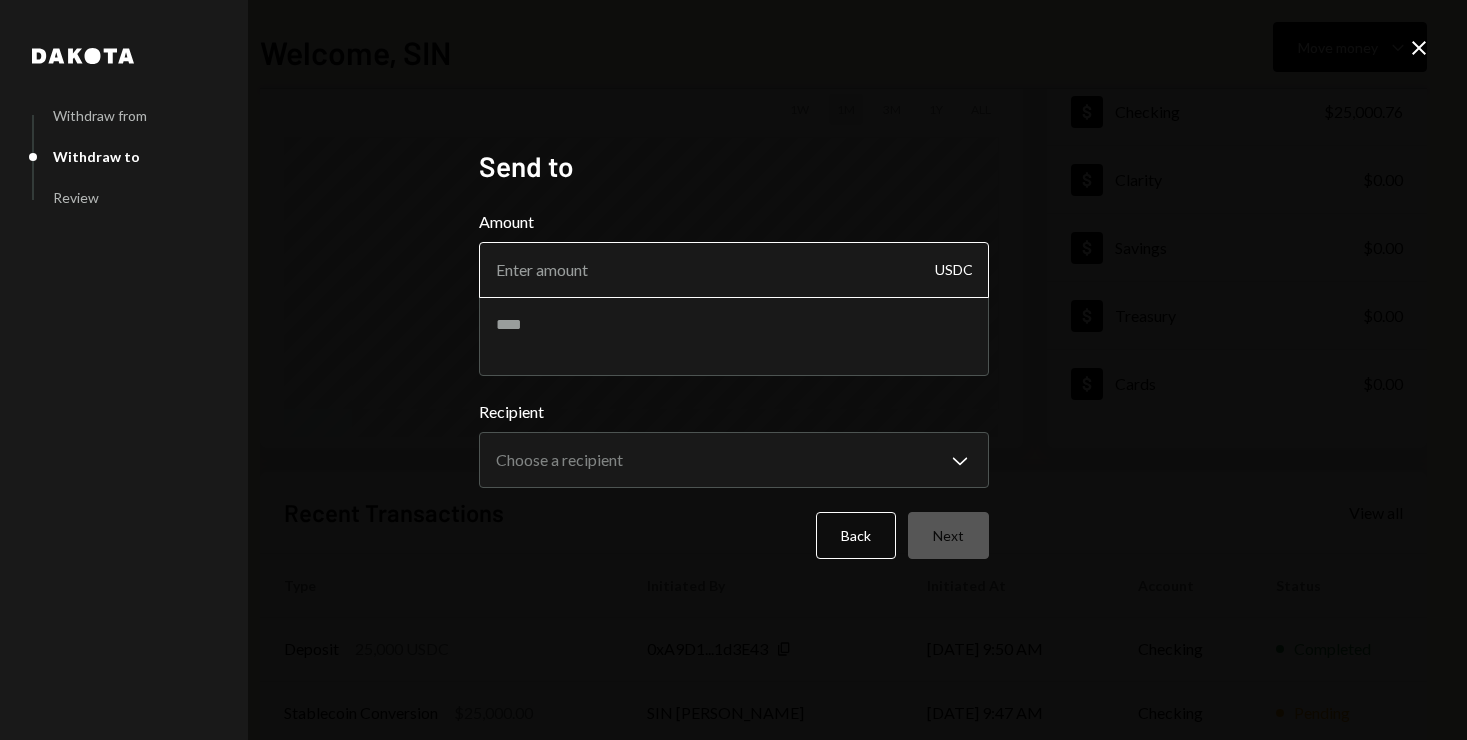 click on "Amount" at bounding box center [734, 270] 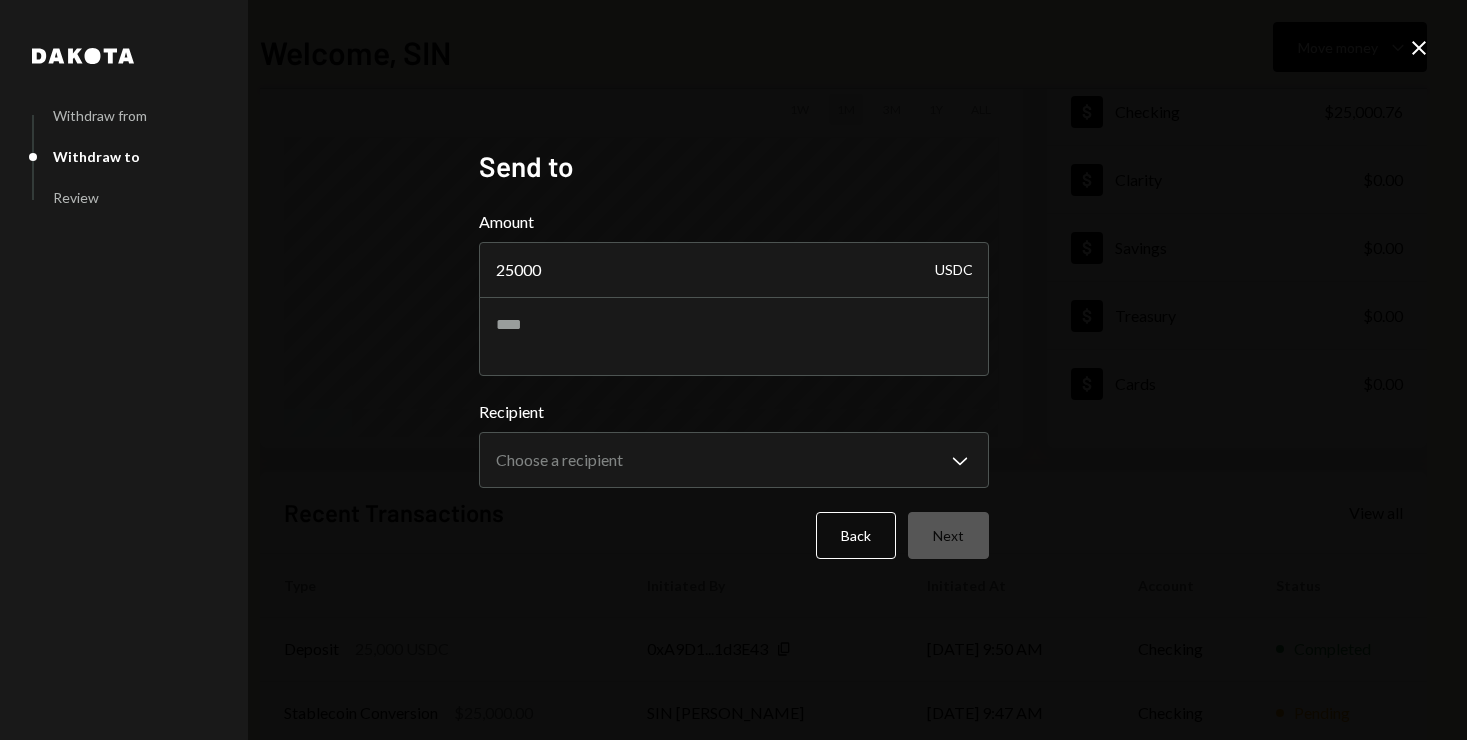 type on "25000" 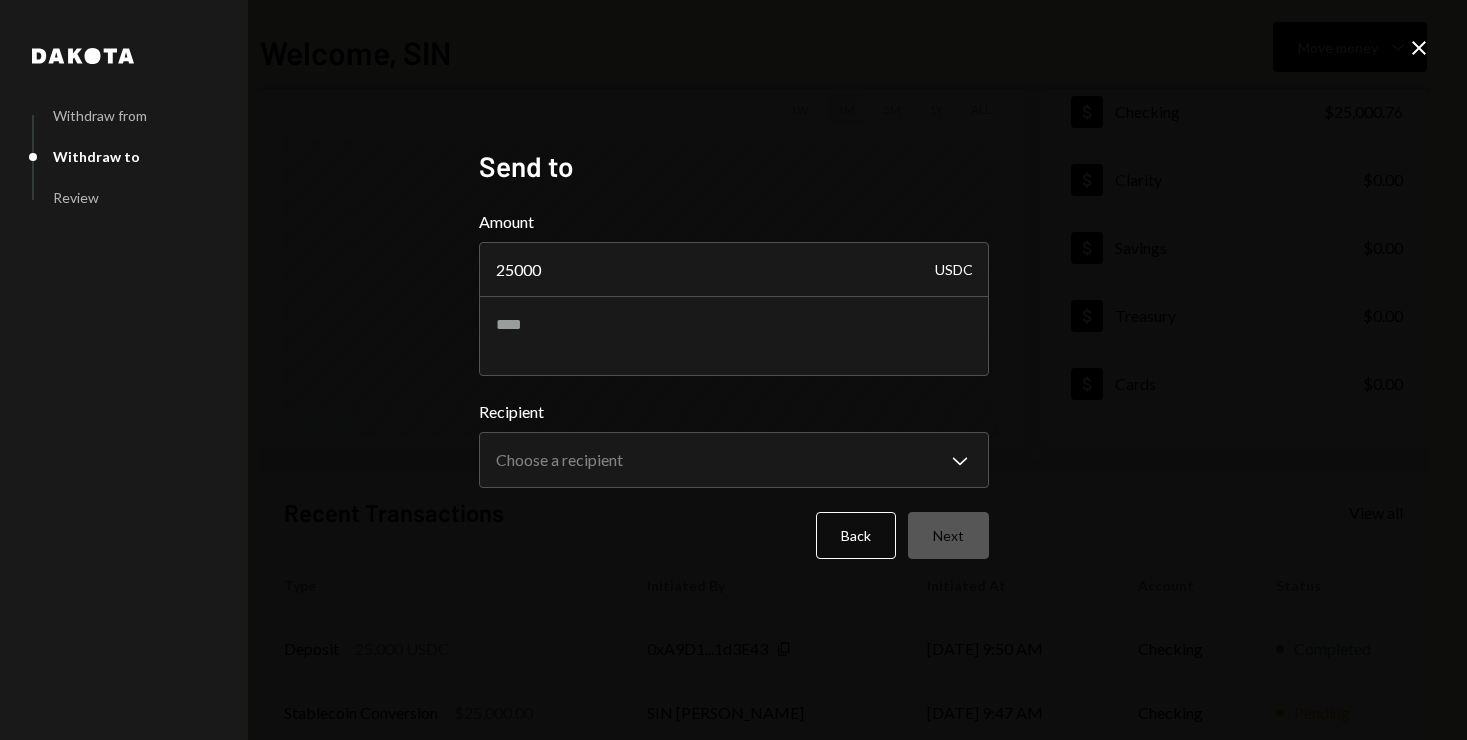 drag, startPoint x: 626, startPoint y: 583, endPoint x: 642, endPoint y: 537, distance: 48.703182 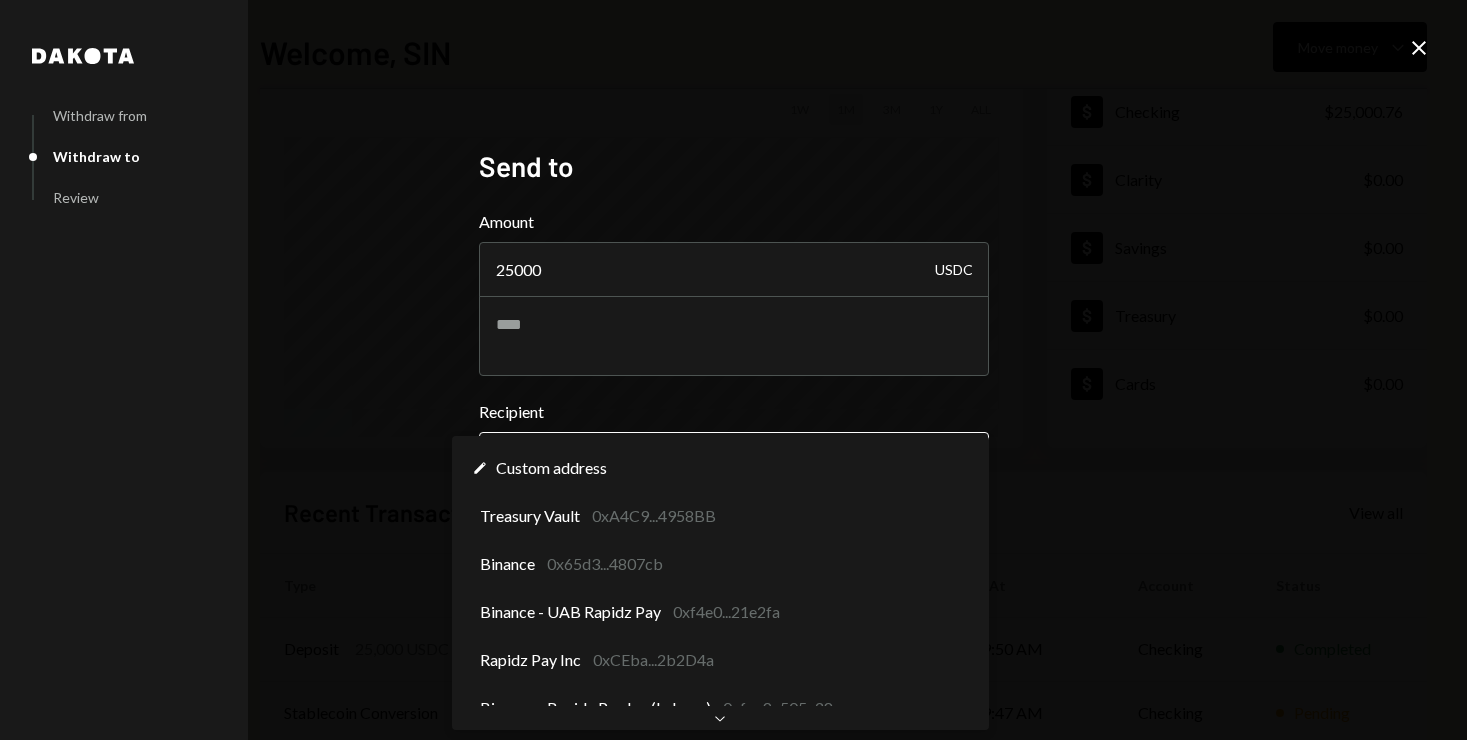click on "U UAB Rapidz Pay Caret Down Home Home Inbox Inbox Activities Transactions Accounts Accounts Caret Down Checking $25,000.76 Clarity $0.00 Savings $0.00 Treasury $0.00 Cards $0.00 Dollar Rewards User Recipients Team Team Welcome, SIN Move money Caret Down $ 25,000.76 Total Graph Accounts 1W 1M 3M 1Y ALL Account Details Plus Dollar Checking $25,000.76 Dollar Clarity $0.00 Dollar Savings $0.00 Dollar Treasury $0.00 Dollar Cards $0.00 Recent Transactions View all Type Initiated By Initiated At Account Status Deposit 25,000  USDC 0xA9D1...1d3E43 Copy 07/01/25 9:50 AM Checking Completed Stablecoin Conversion $25,000.00 SIN YIENG LEE 07/01/25 9:47 AM Checking Pending Bank Deposit $25,000.00 WASHINGTON CAPITAL LLC 07/01/25 4:33 AM Checking Completed Withdrawal 40,560  USDC SIN YIENG LEE 06/30/25 11:55 AM Checking Completed Deposit 40,560  USDC 0xA9D1...1d3E43 Copy 06/28/25 1:35 PM Checking Completed Dakota Withdraw from Withdraw to Review Send to Amount 25000 USDC Recipient Choose a recipient Chevron Down ******* Back" at bounding box center (733, 370) 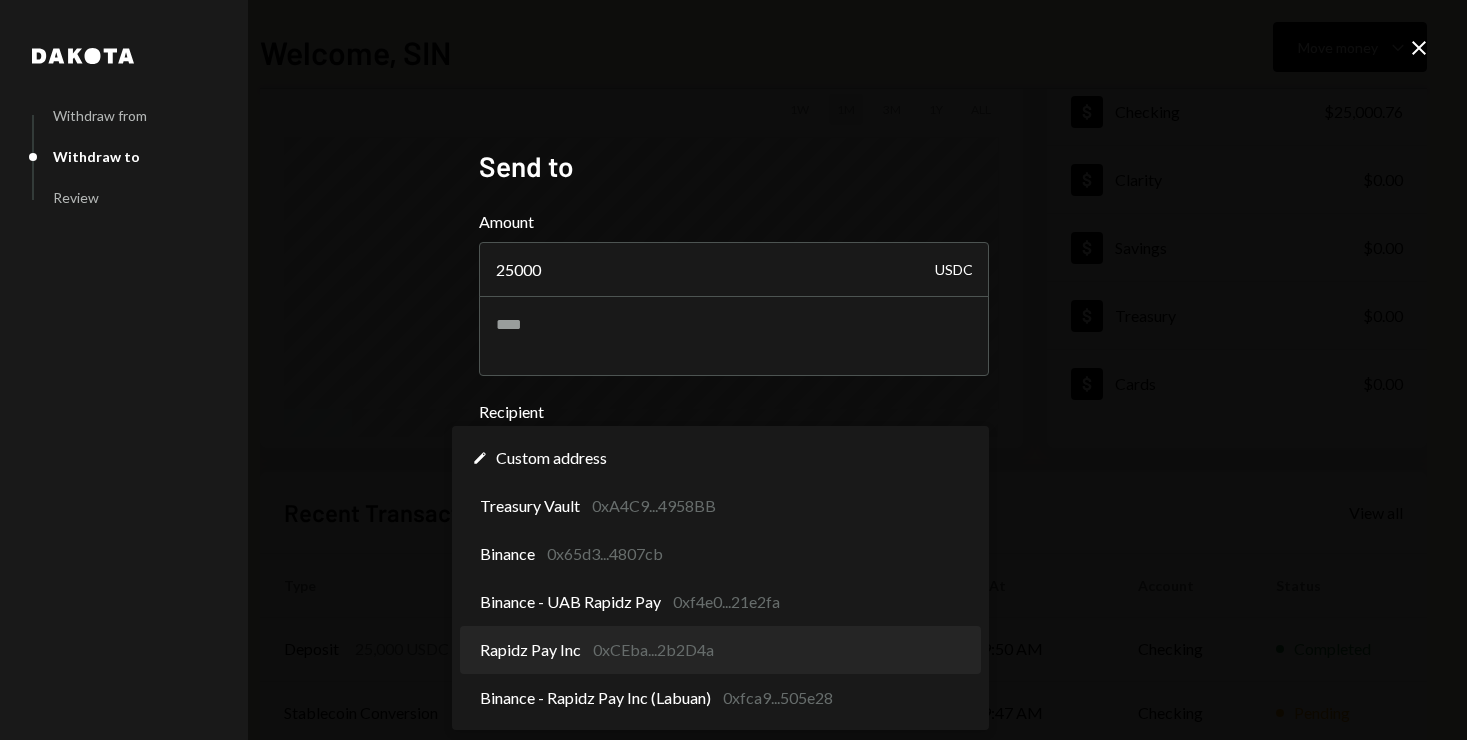 scroll, scrollTop: 0, scrollLeft: 0, axis: both 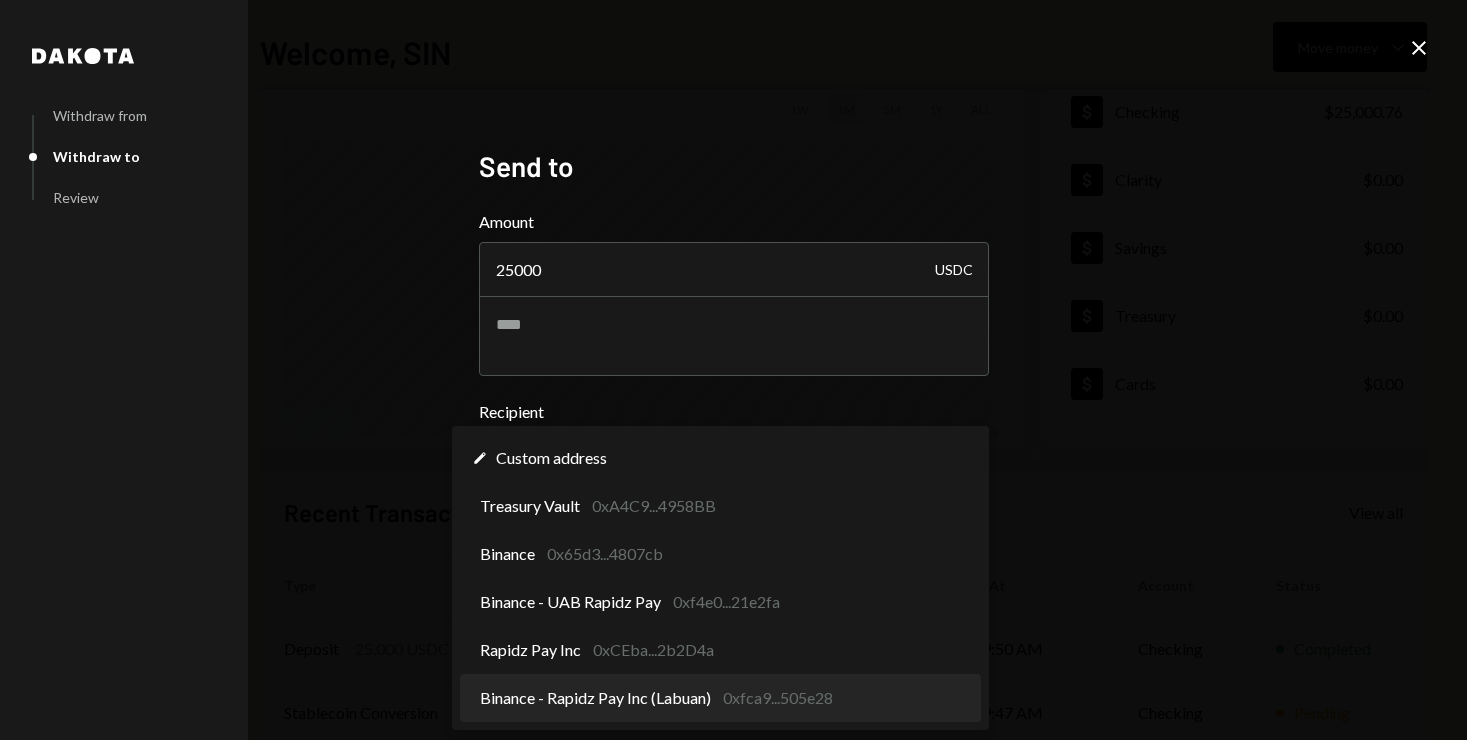 select on "**********" 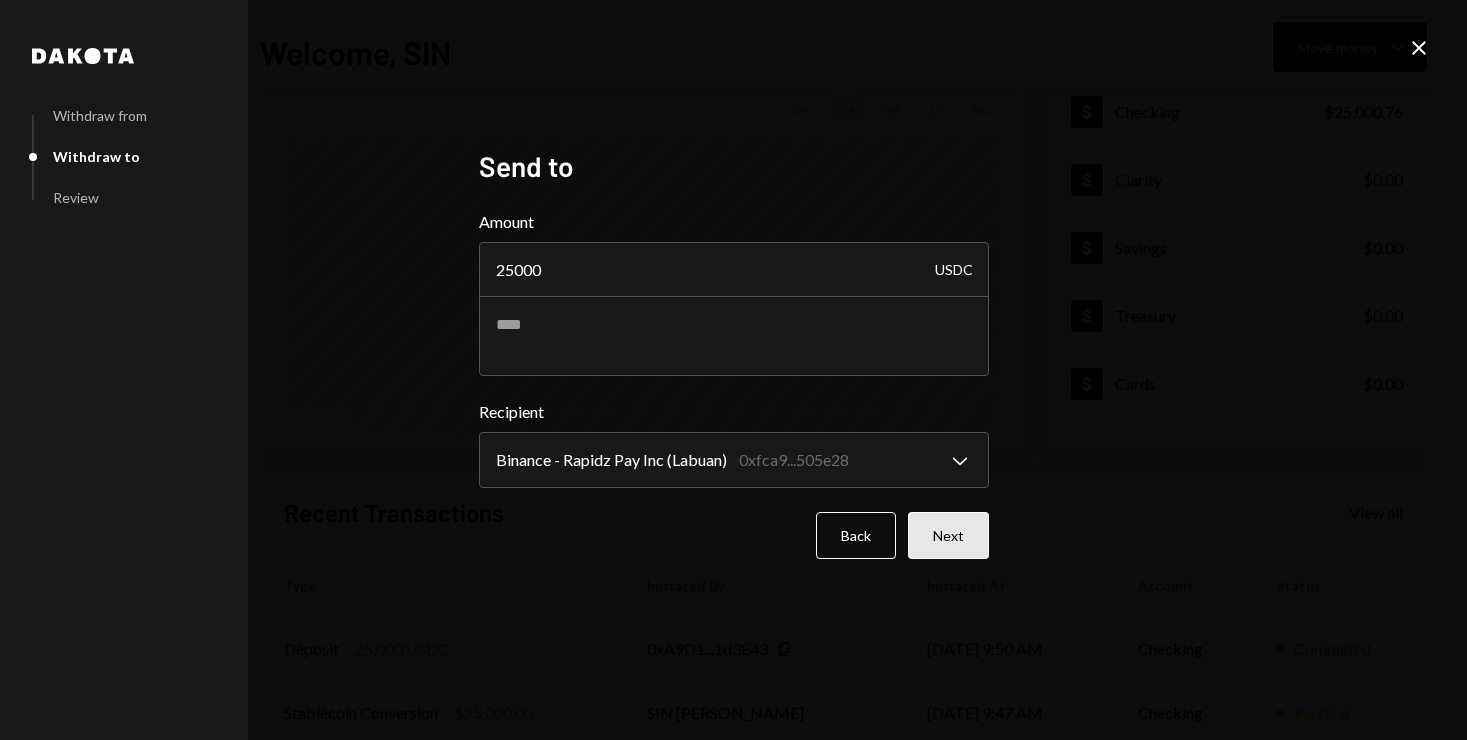 click on "Next" at bounding box center (948, 535) 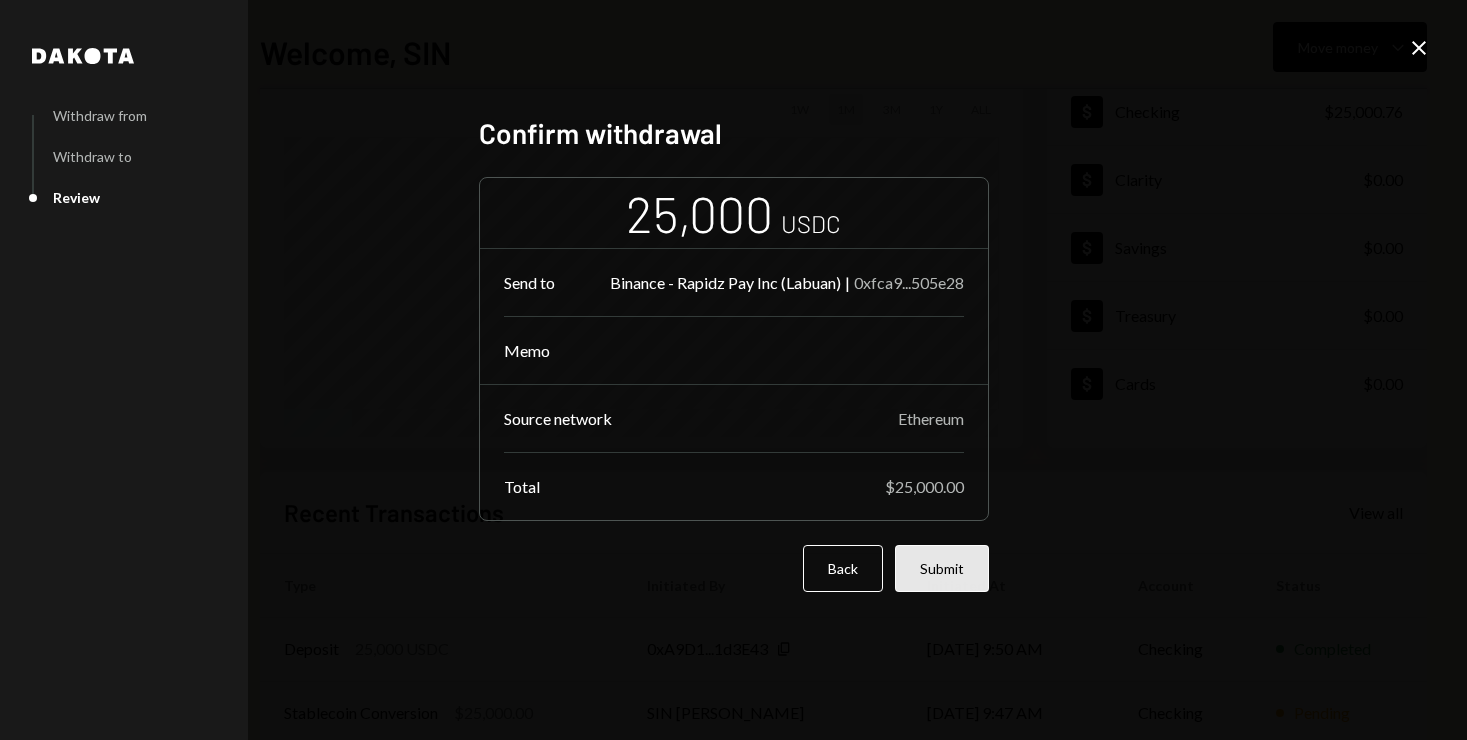 click on "Submit" at bounding box center (942, 568) 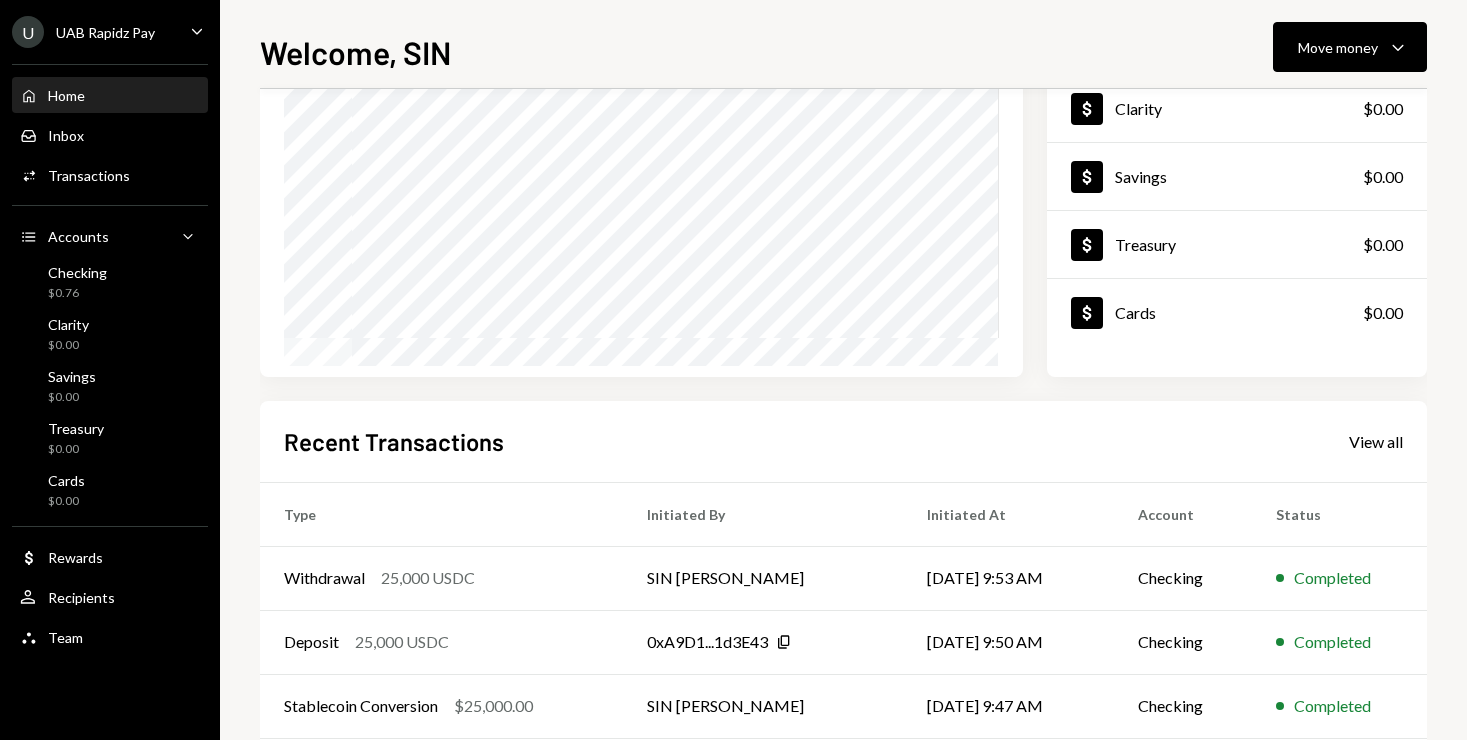 scroll, scrollTop: 0, scrollLeft: 0, axis: both 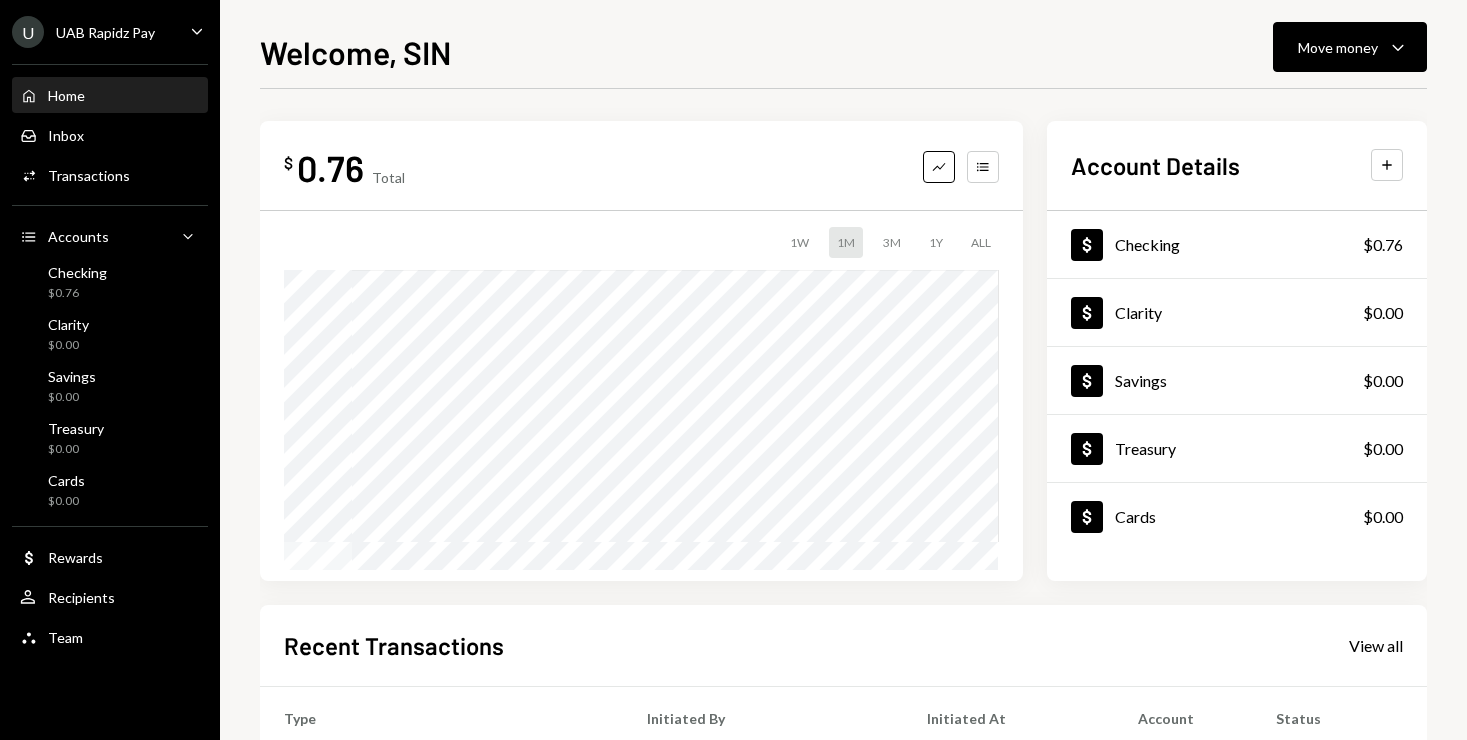 click on "Home Home" at bounding box center (110, 96) 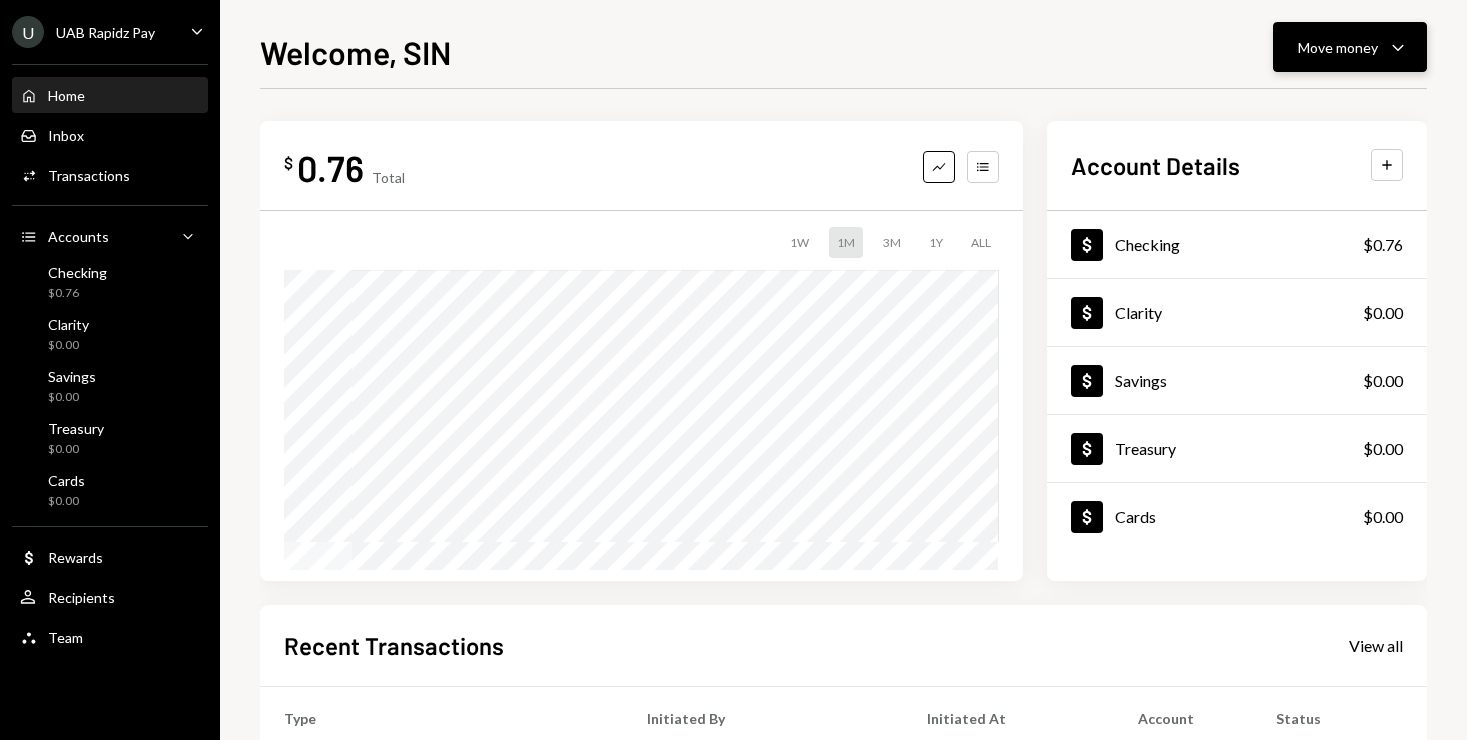 click on "Move money" at bounding box center [1338, 47] 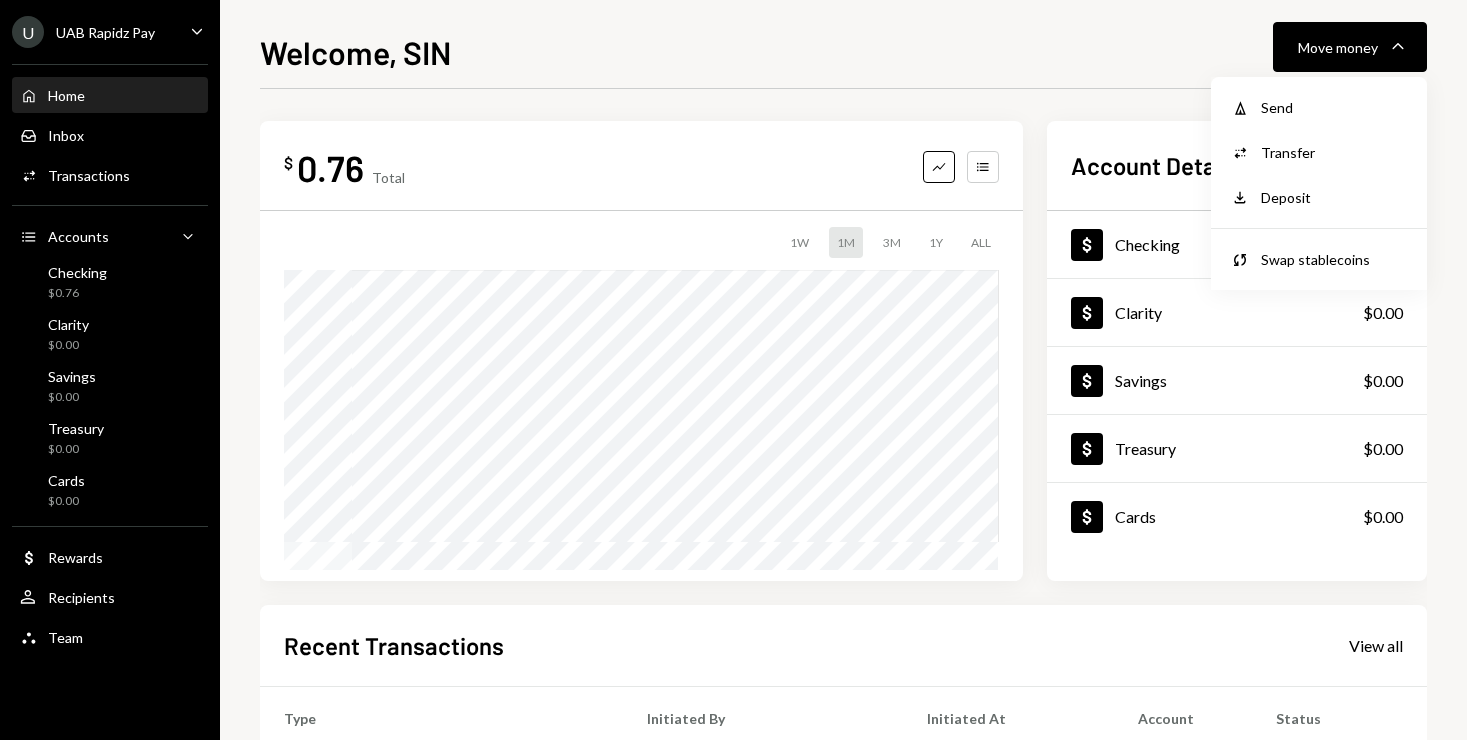click on "U UAB Rapidz Pay Caret Down" at bounding box center [110, 32] 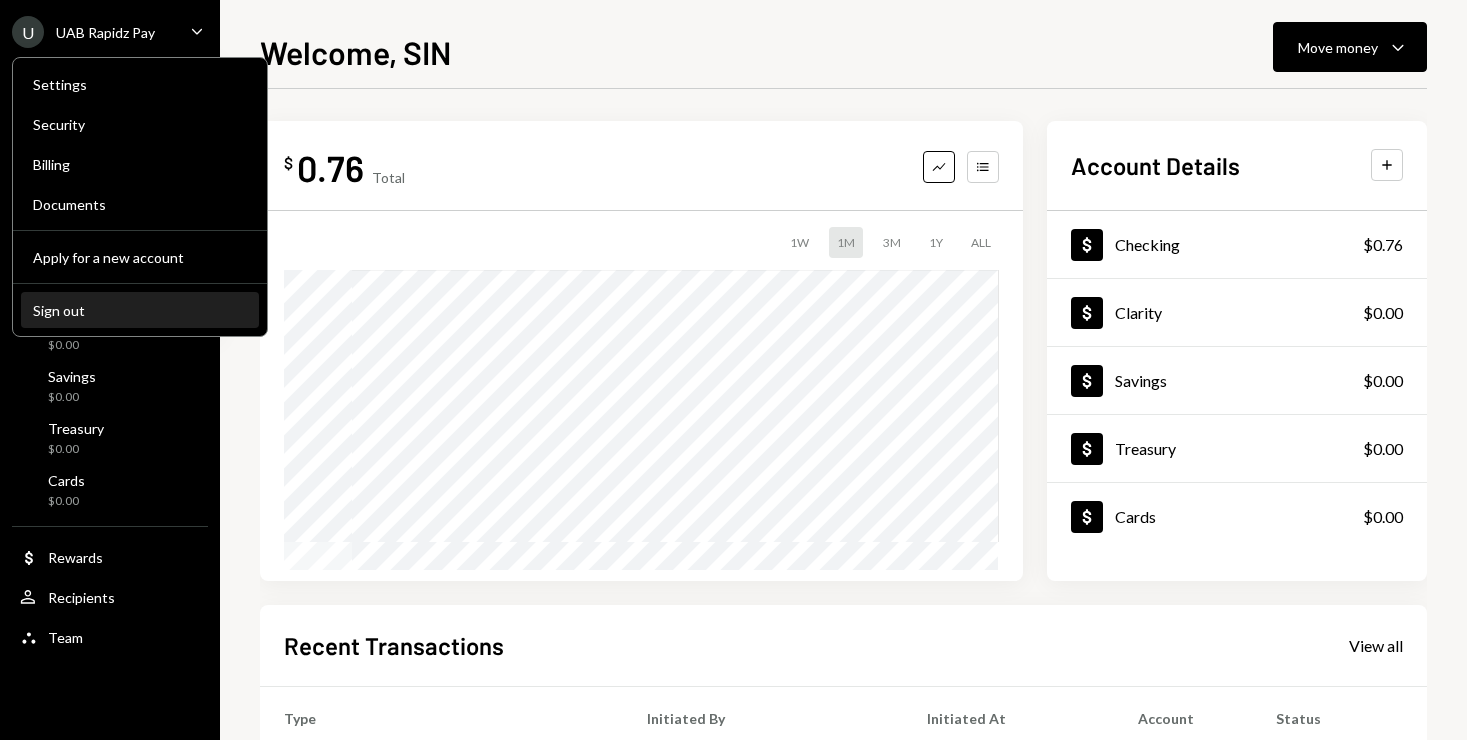 click on "Sign out" at bounding box center (140, 310) 